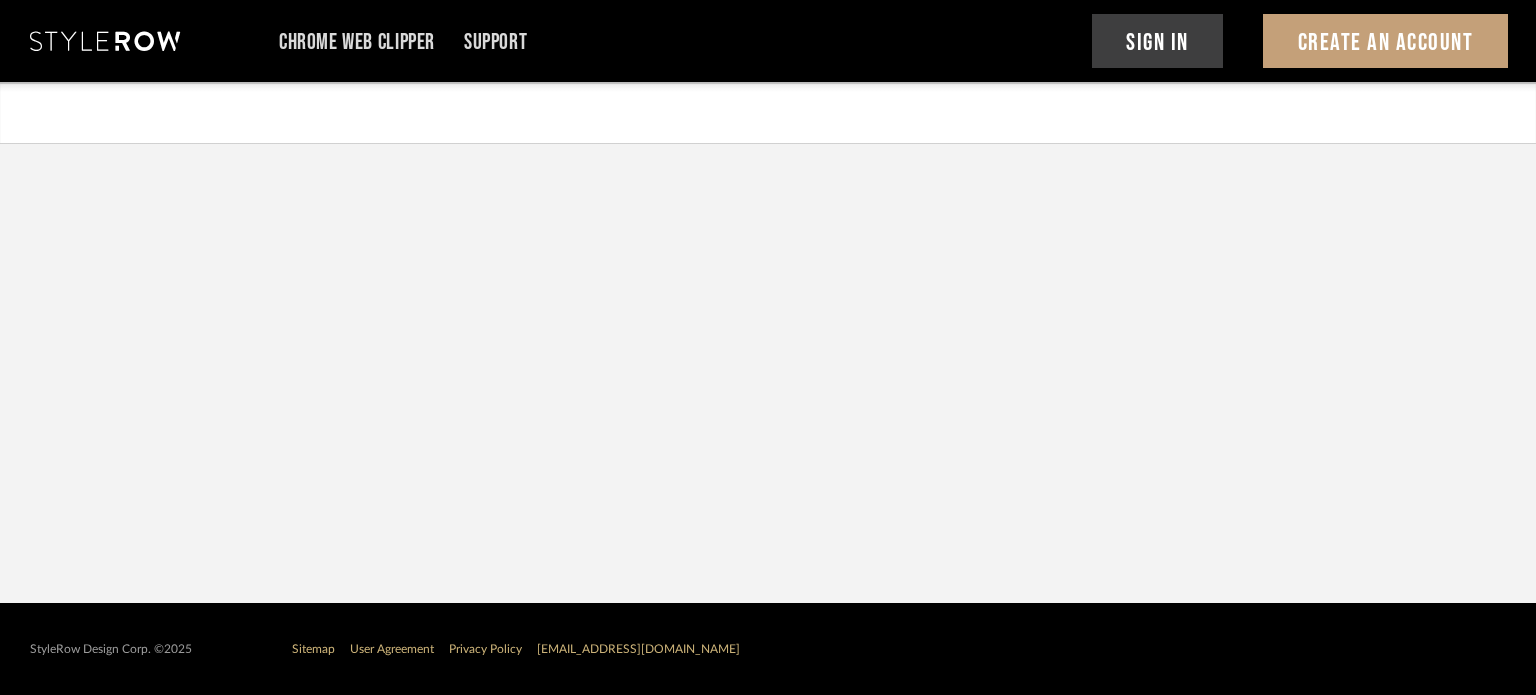scroll, scrollTop: 0, scrollLeft: 0, axis: both 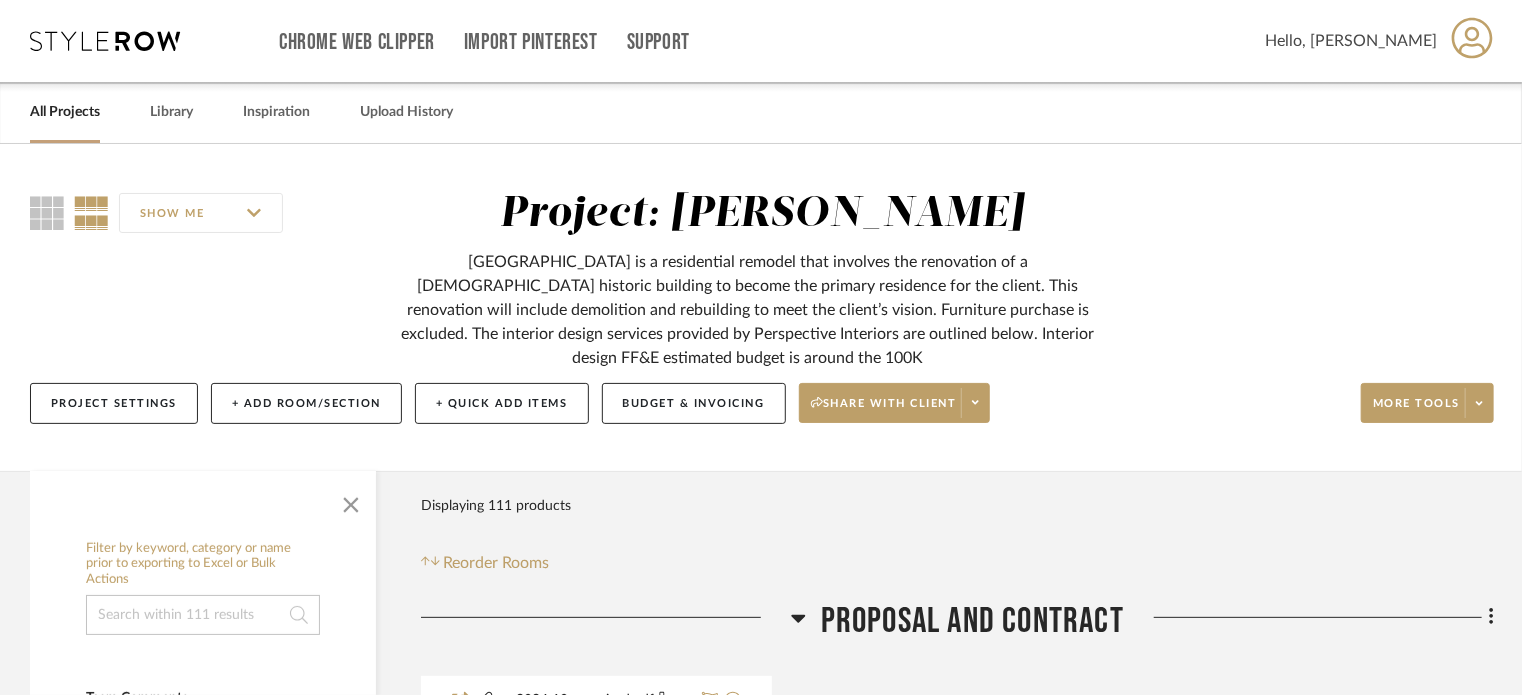 click on "All Projects" at bounding box center (65, 112) 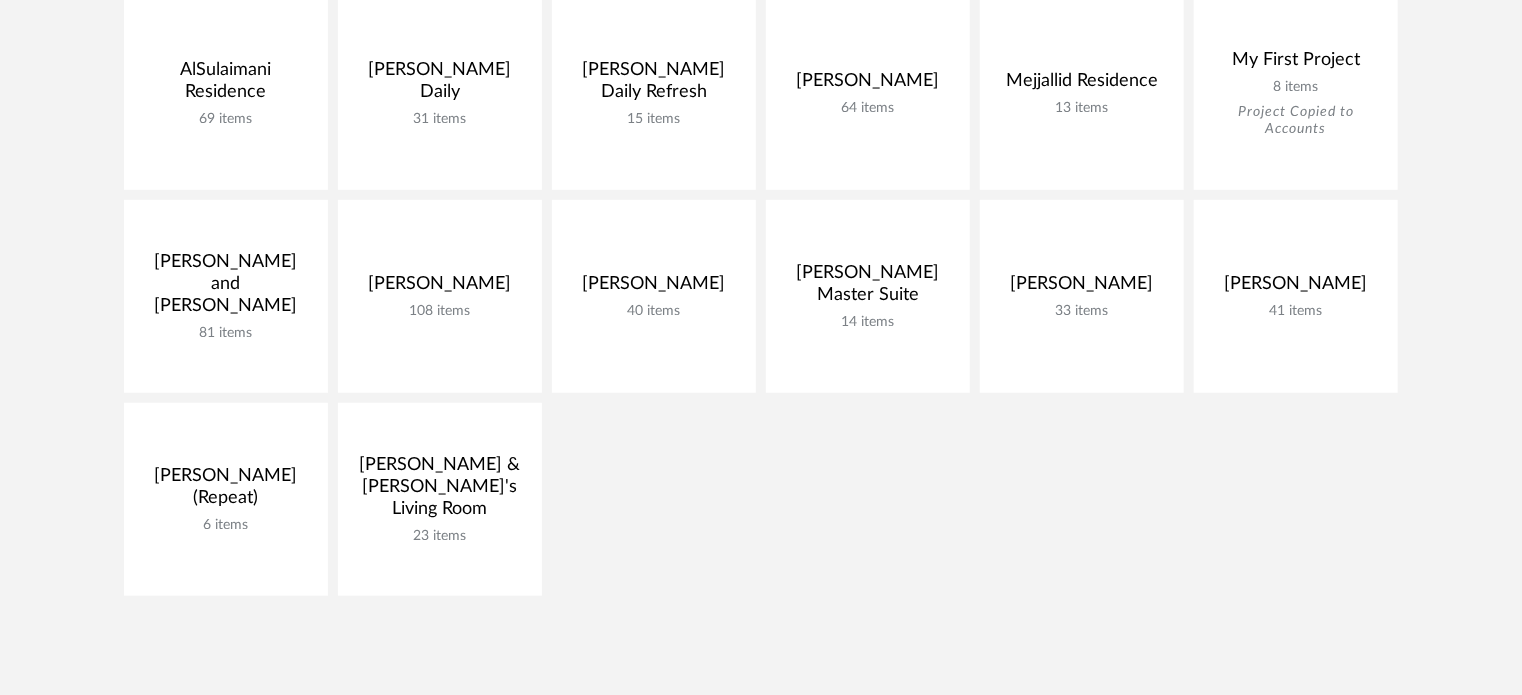 scroll, scrollTop: 500, scrollLeft: 0, axis: vertical 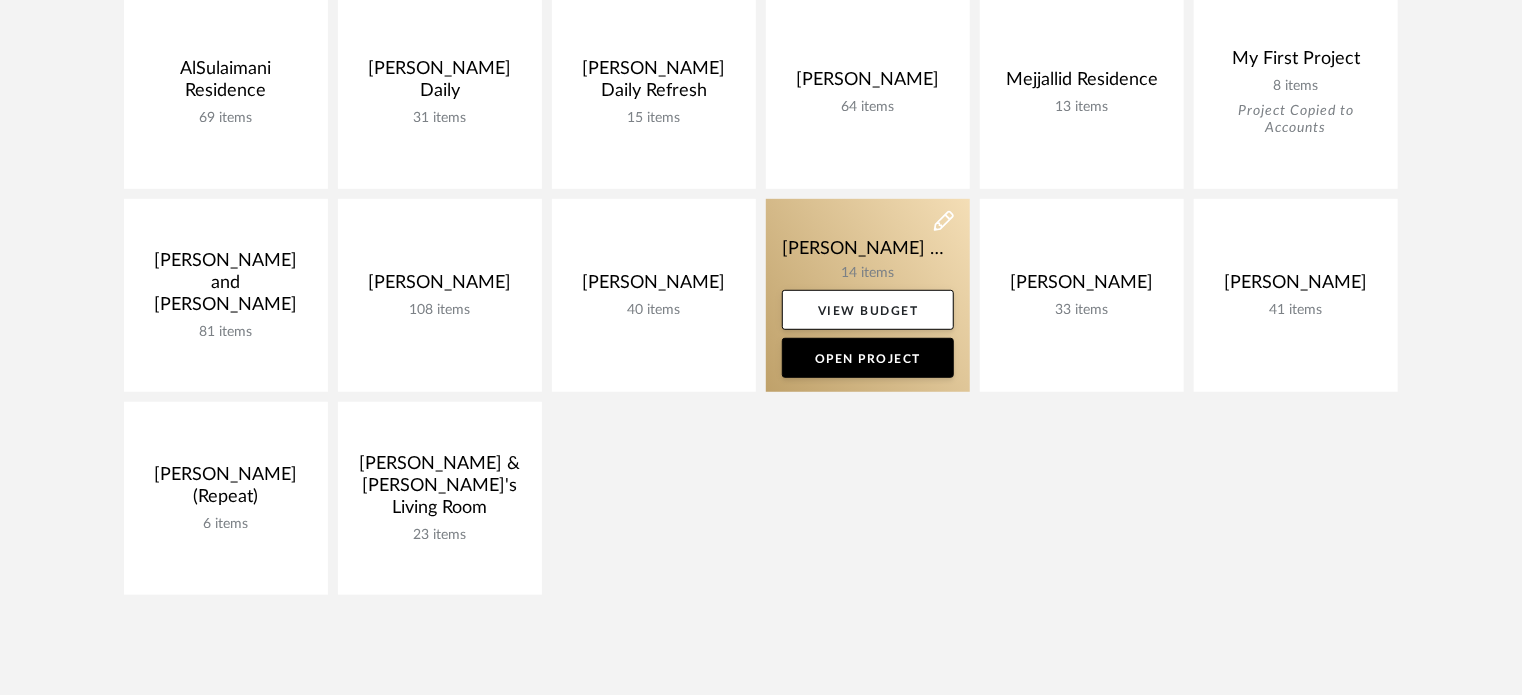 click 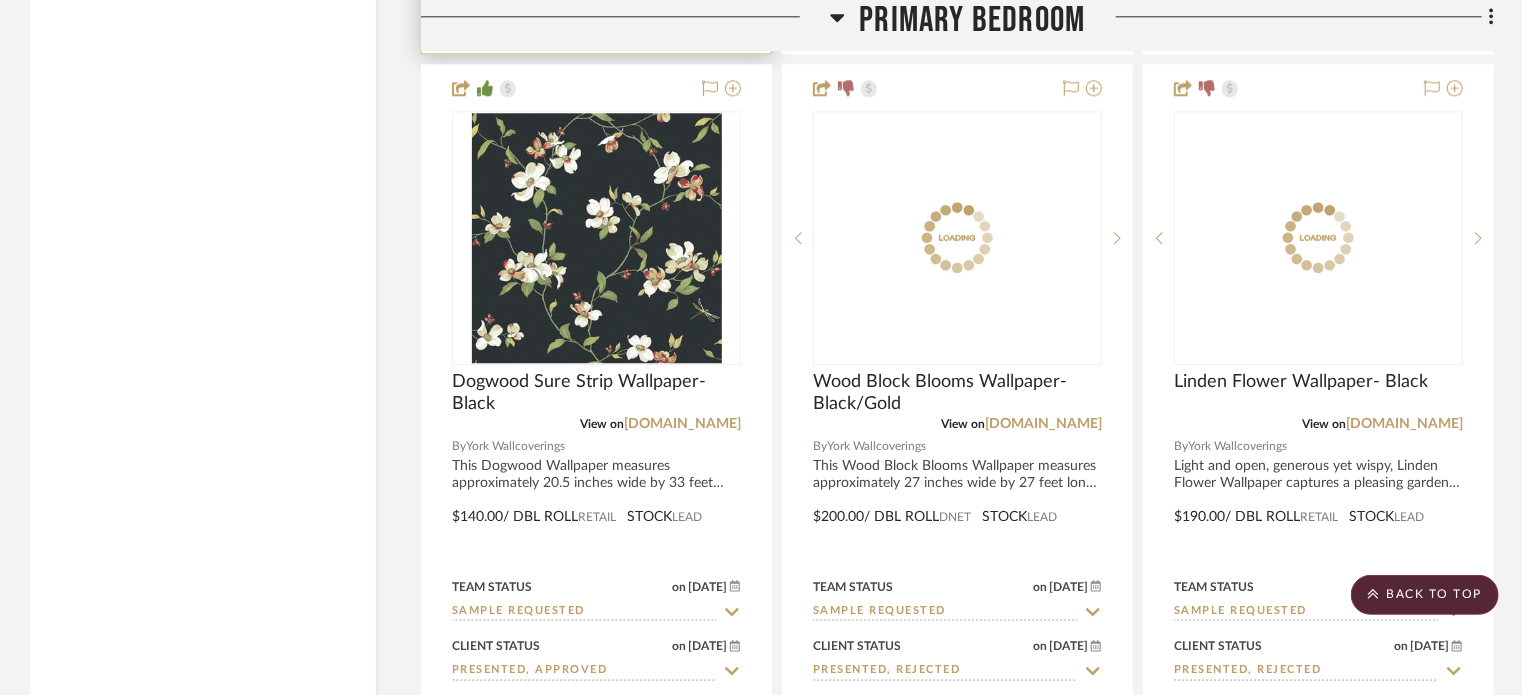 scroll, scrollTop: 6400, scrollLeft: 0, axis: vertical 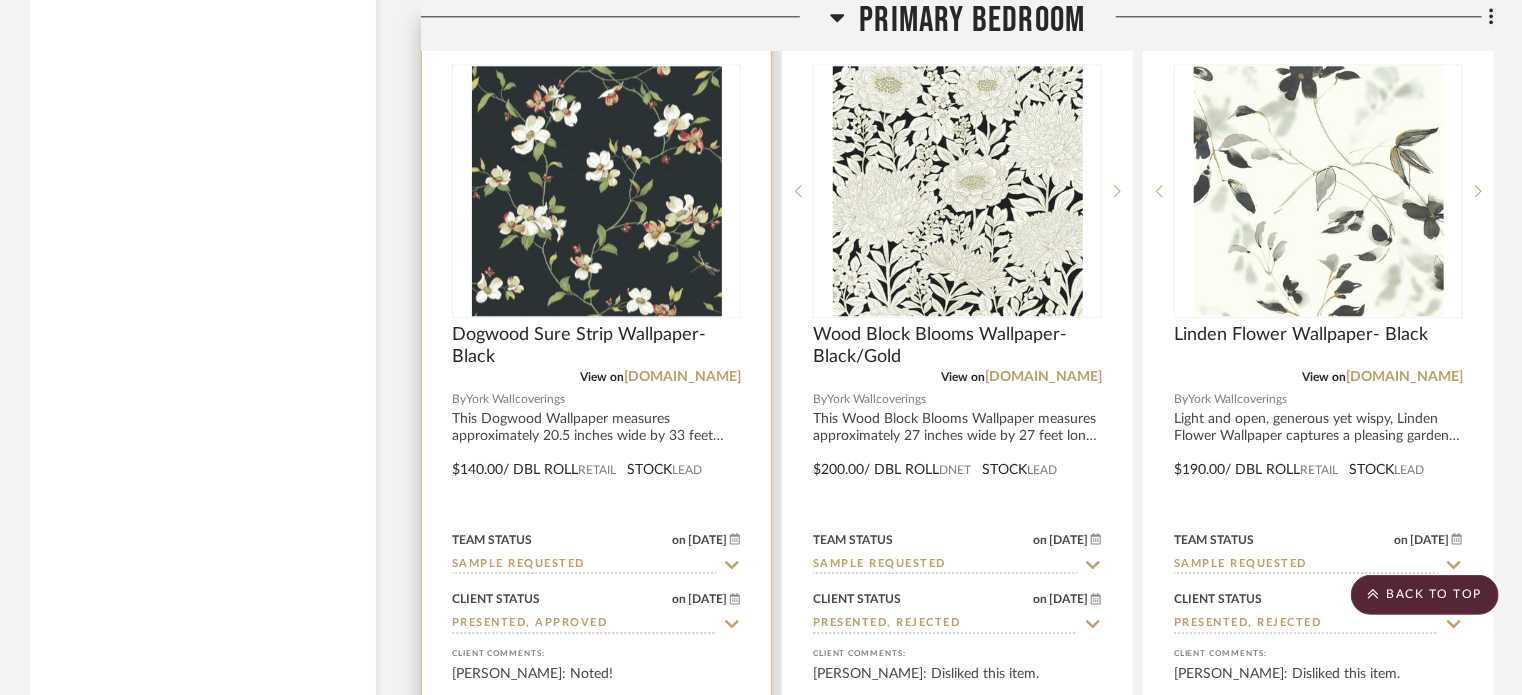 click at bounding box center [0, 0] 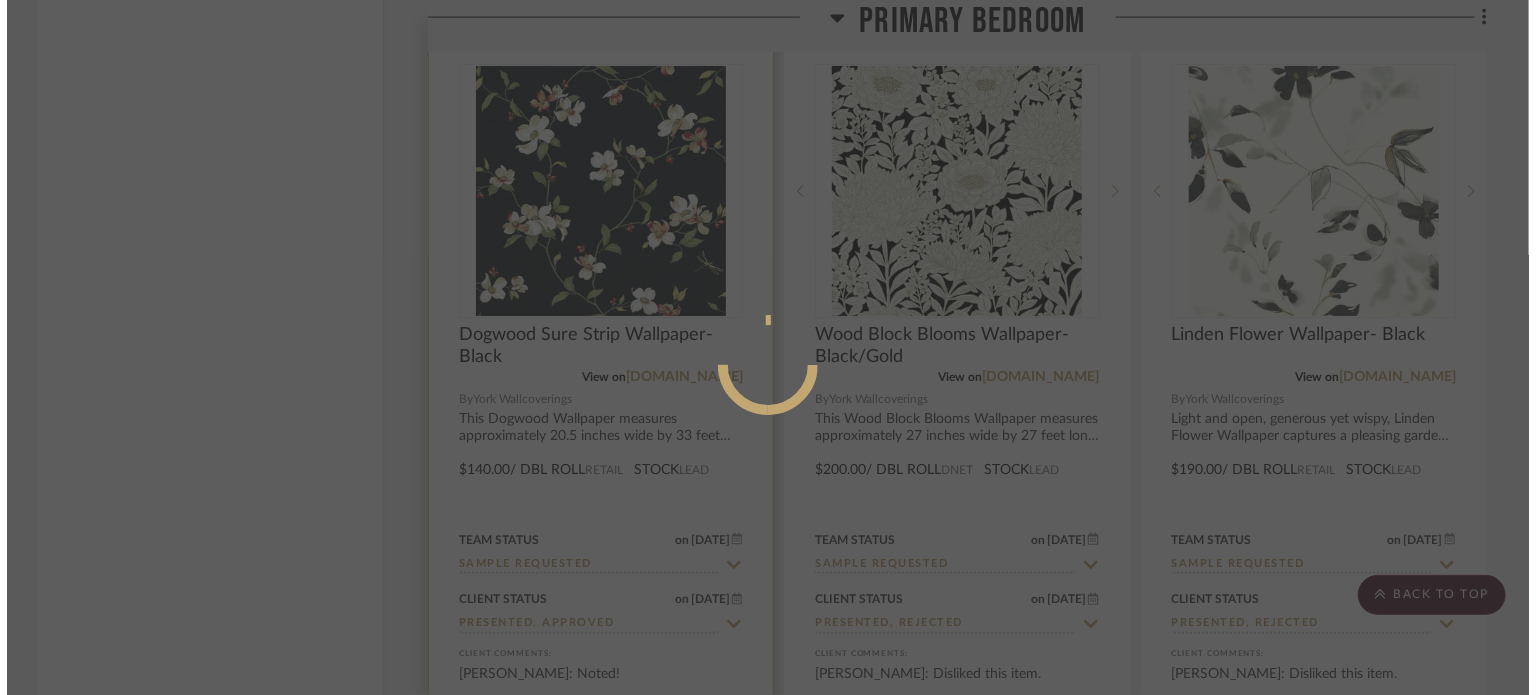 scroll, scrollTop: 0, scrollLeft: 0, axis: both 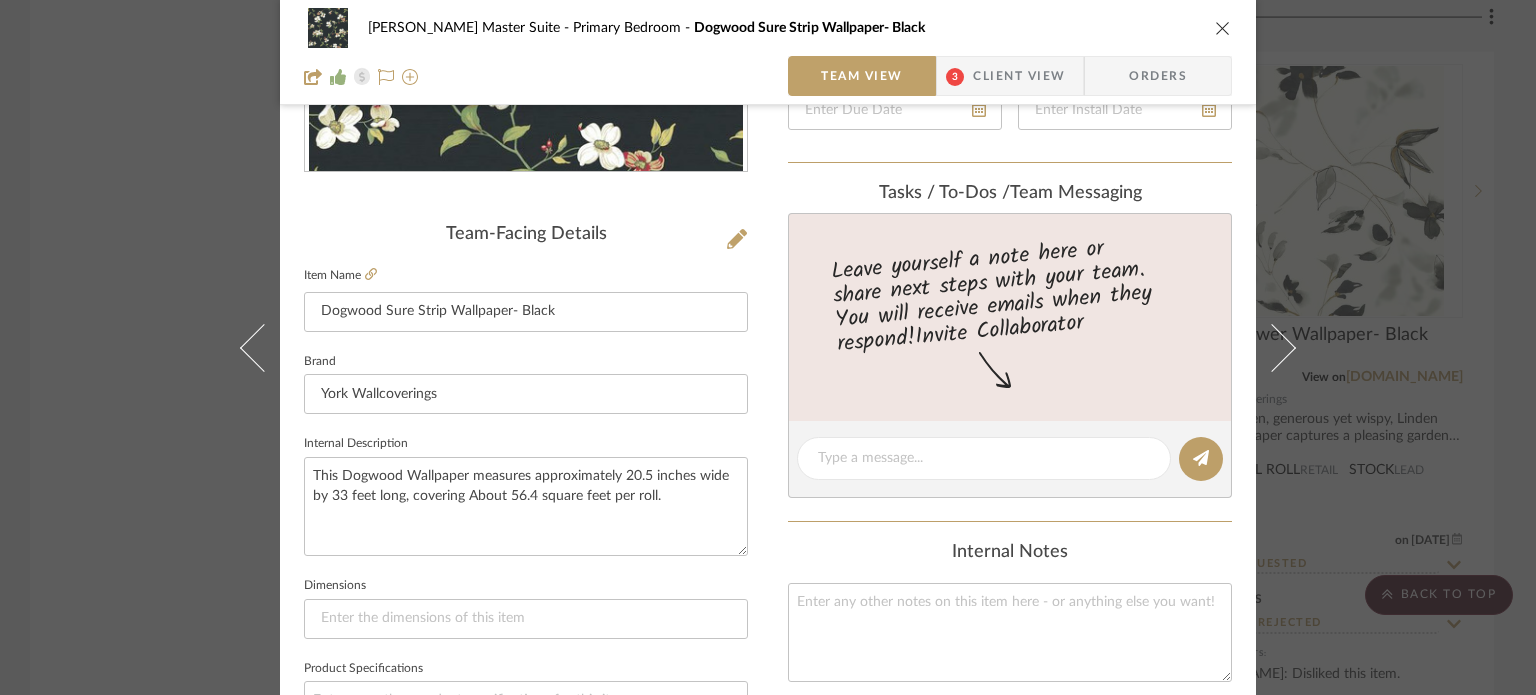 click on "Invite Collaborator" 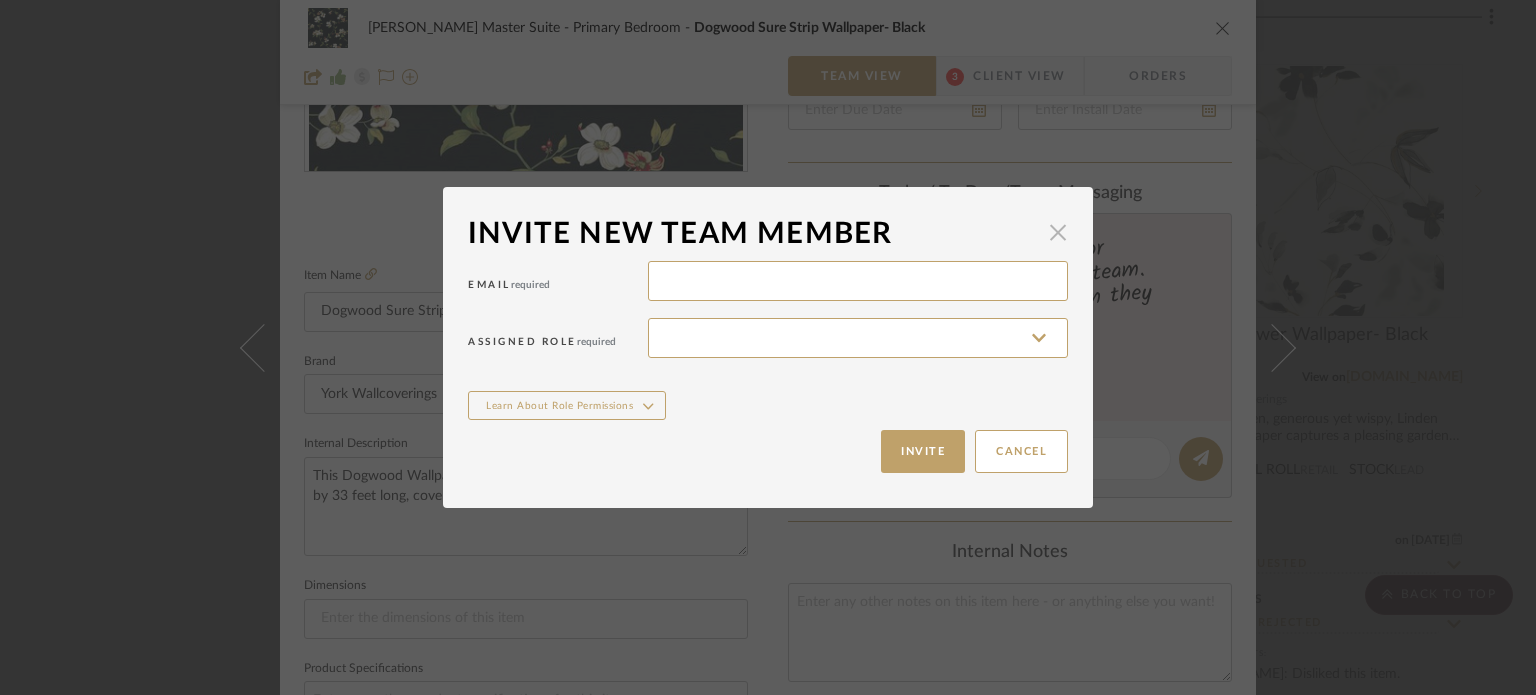 click at bounding box center (1058, 232) 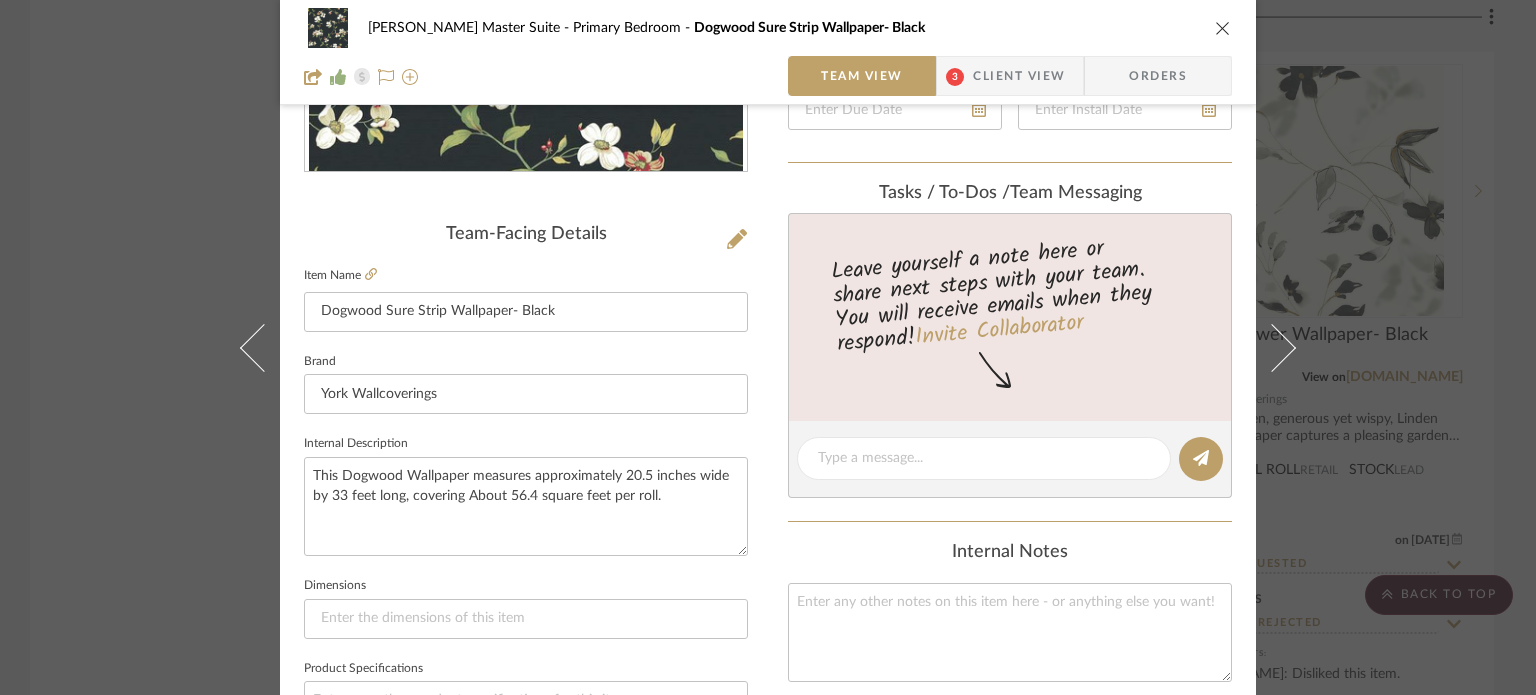 click on "Client View" at bounding box center (1019, 76) 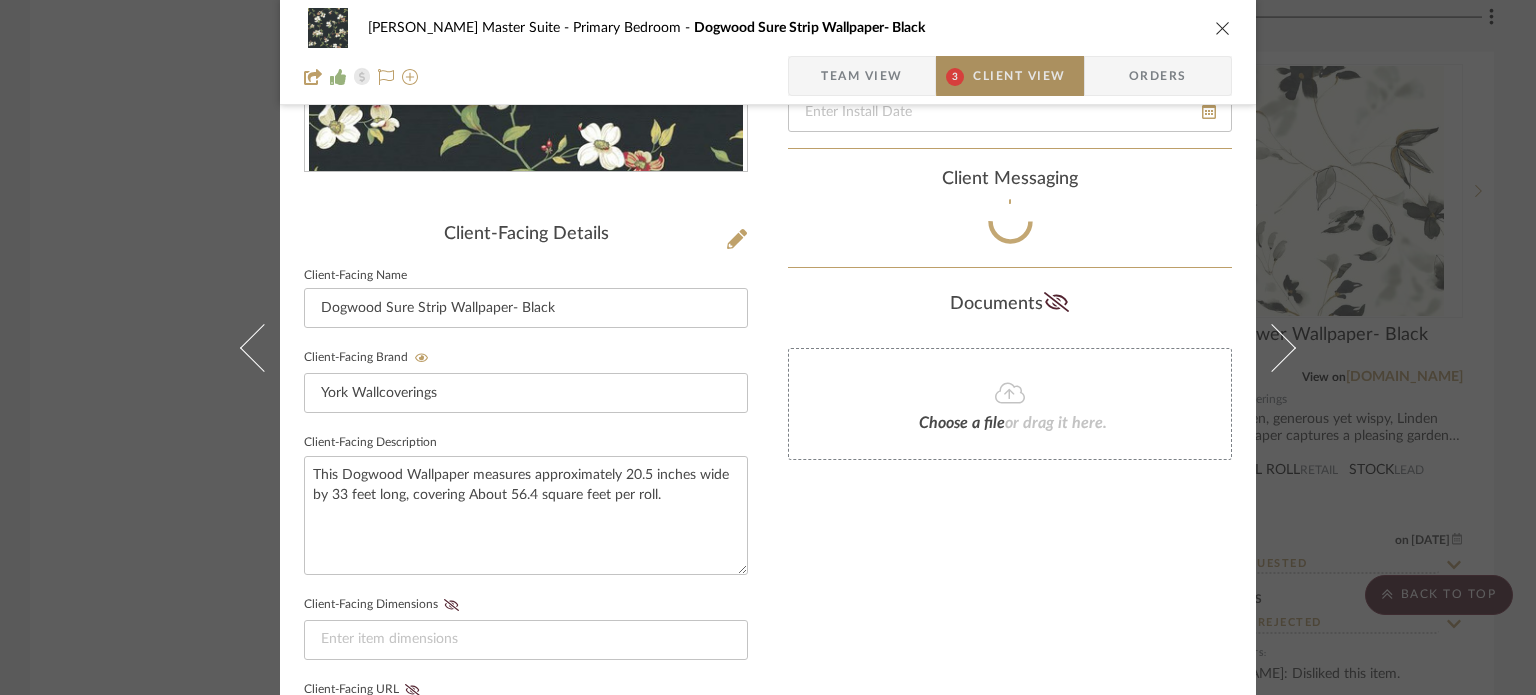 type 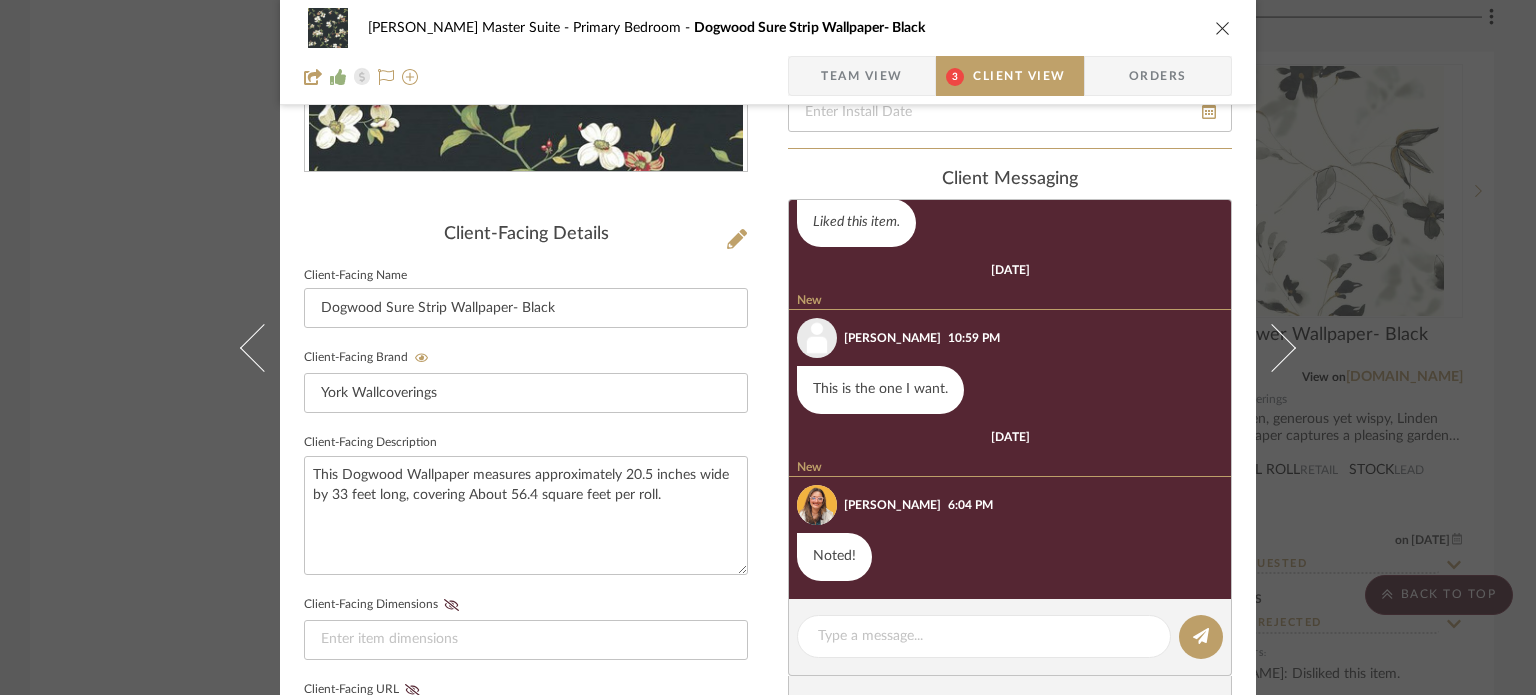 scroll, scrollTop: 126, scrollLeft: 0, axis: vertical 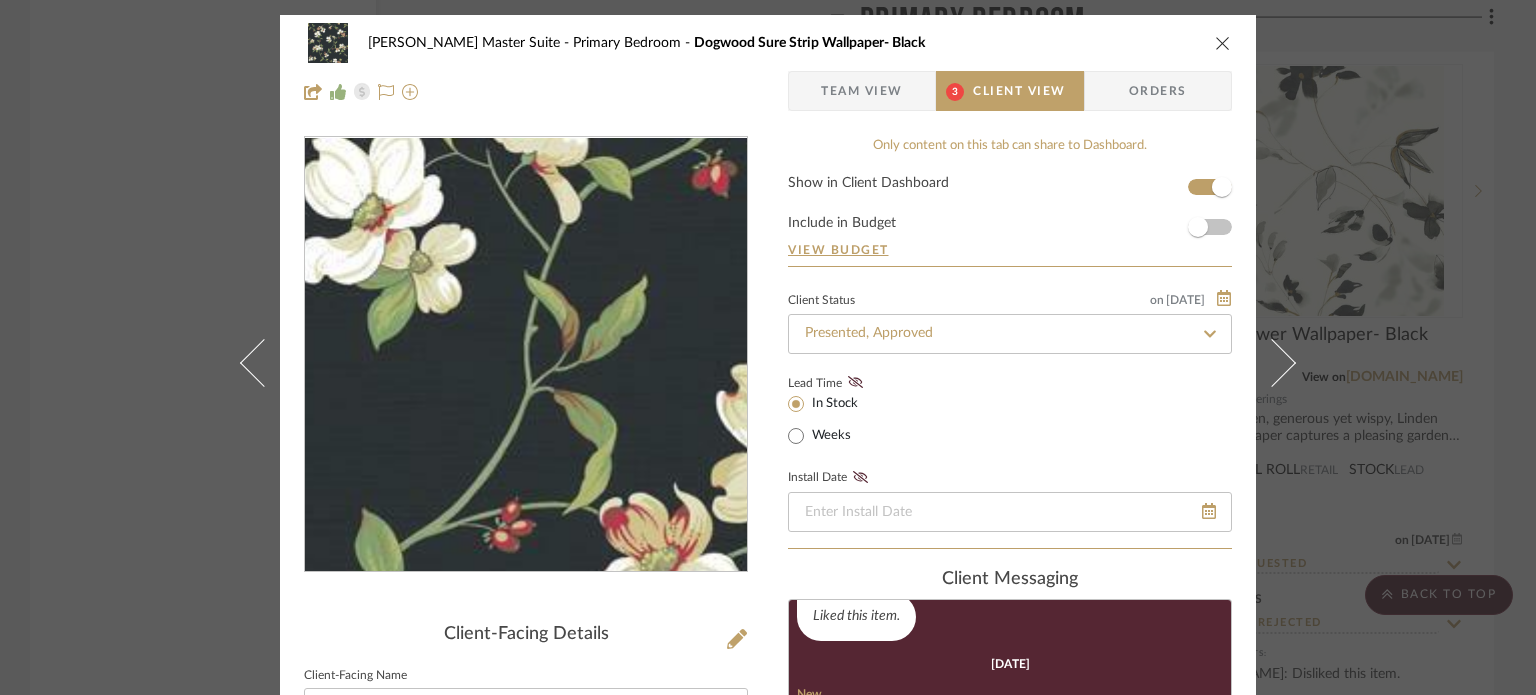 click at bounding box center [526, 355] 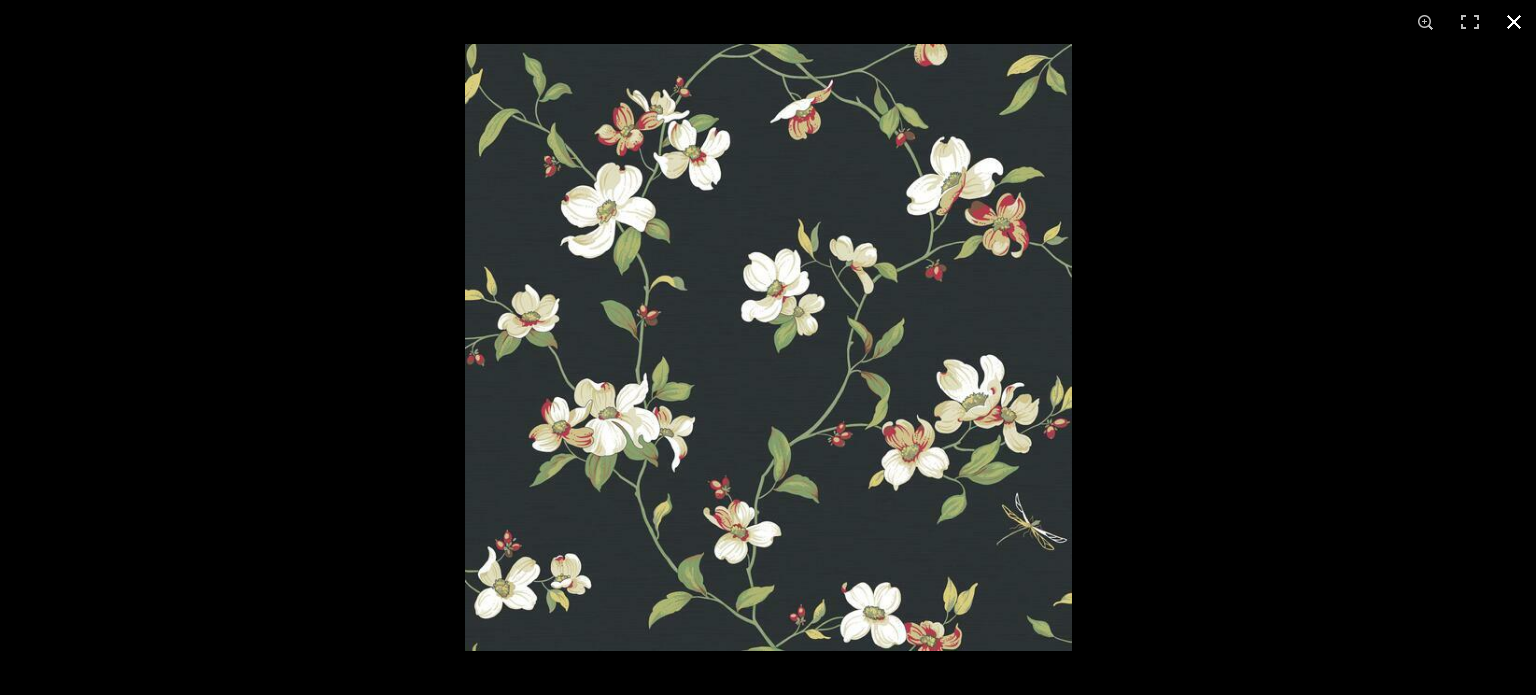 click at bounding box center [1233, 391] 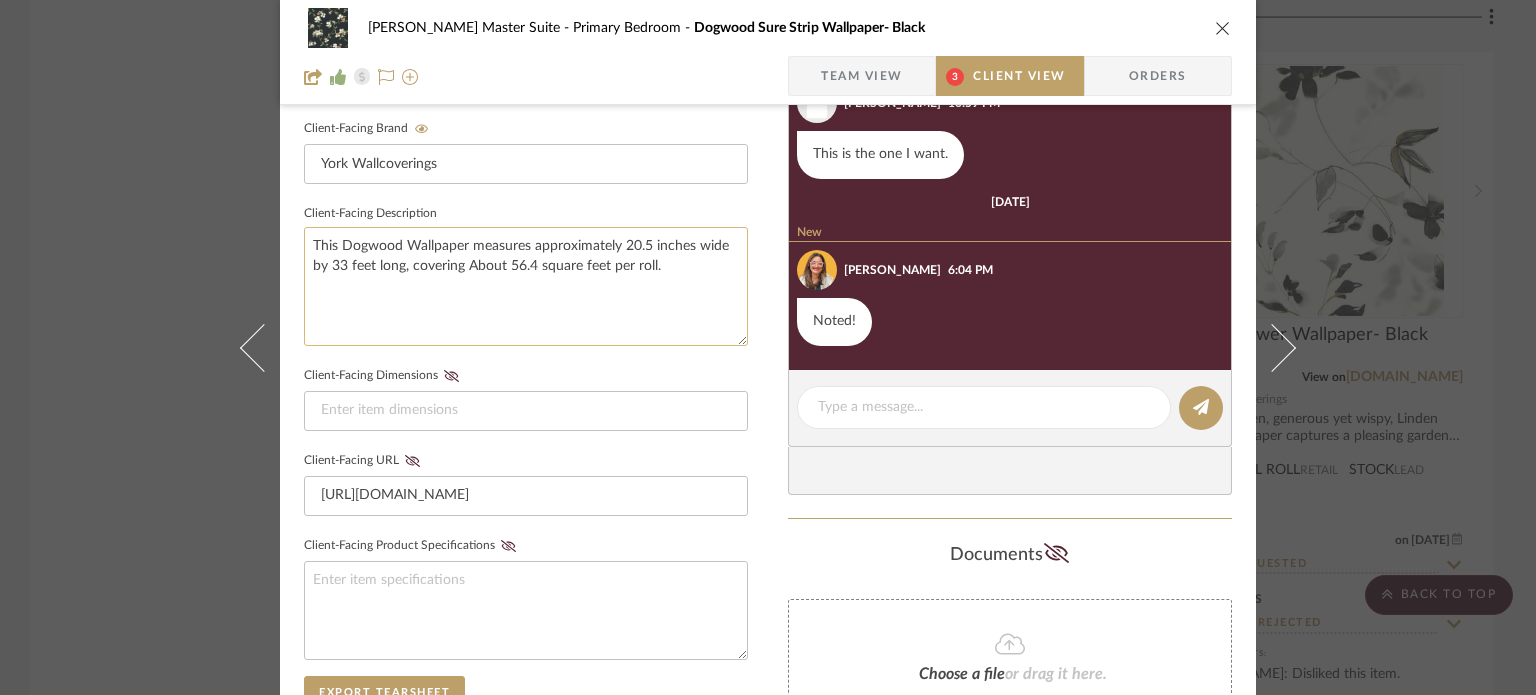 scroll, scrollTop: 700, scrollLeft: 0, axis: vertical 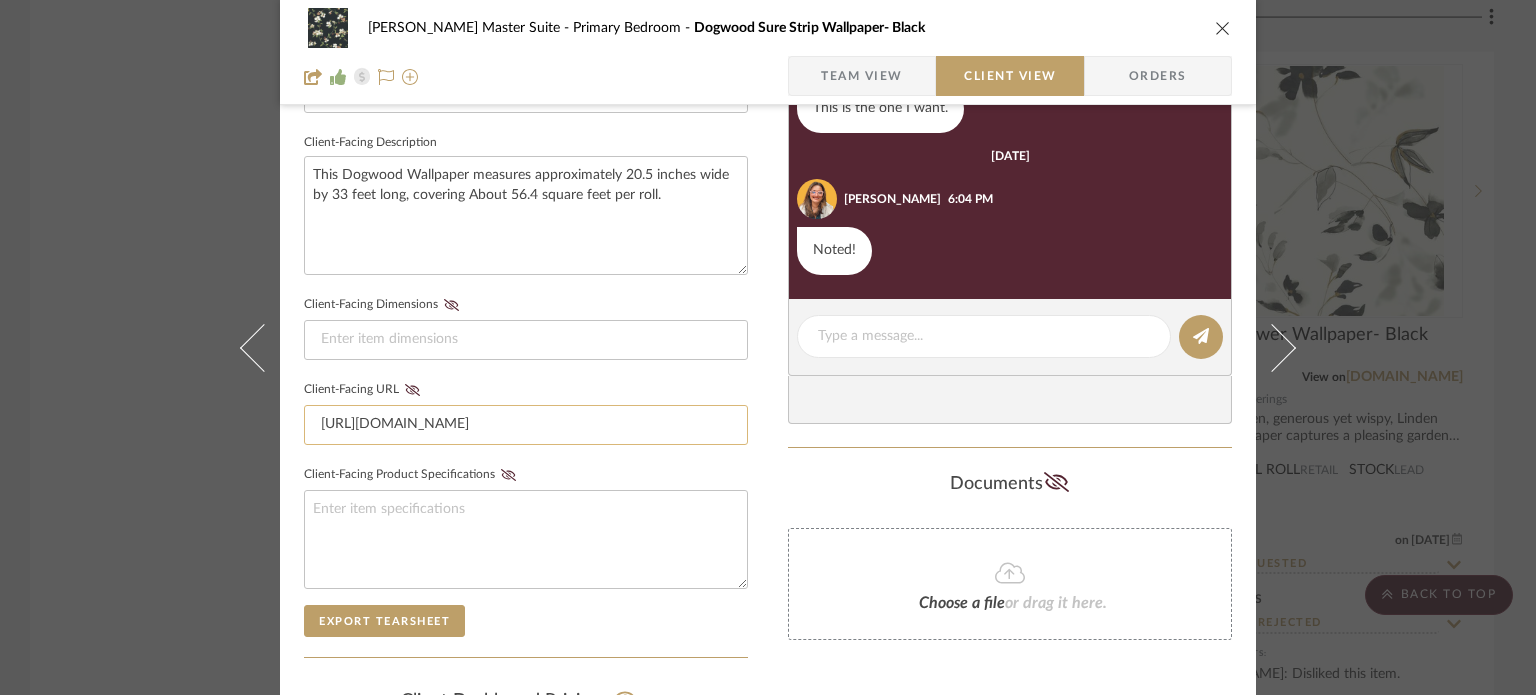 click on "[URL][DOMAIN_NAME]" 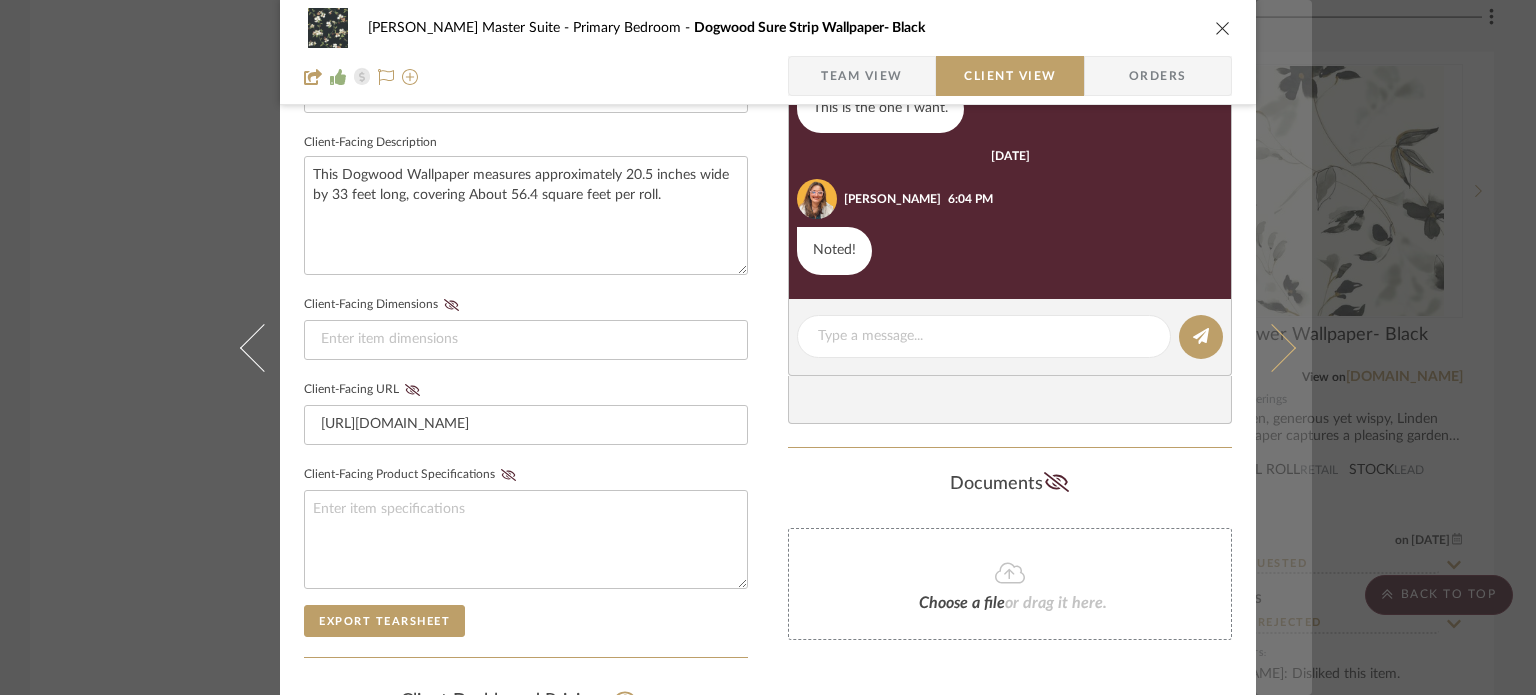 click at bounding box center (1272, 347) 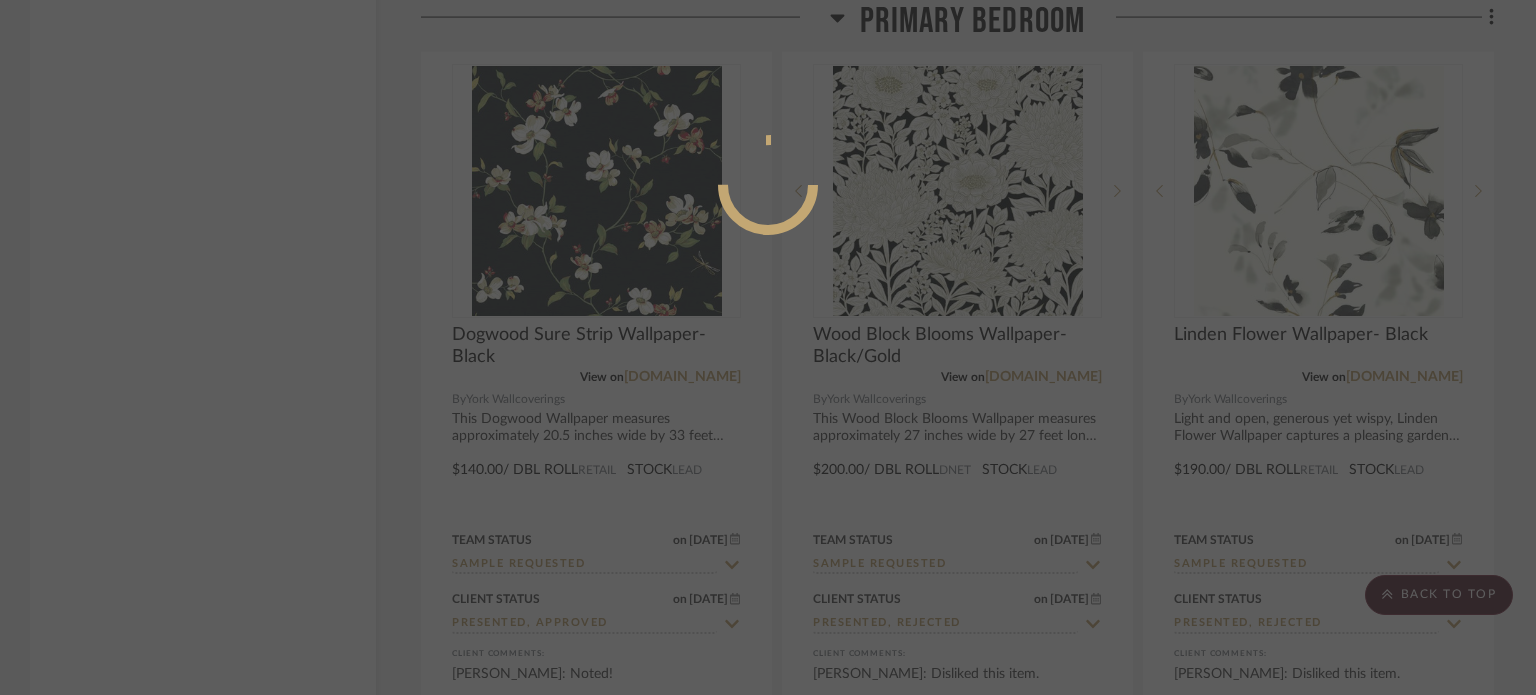 click at bounding box center (768, 347) 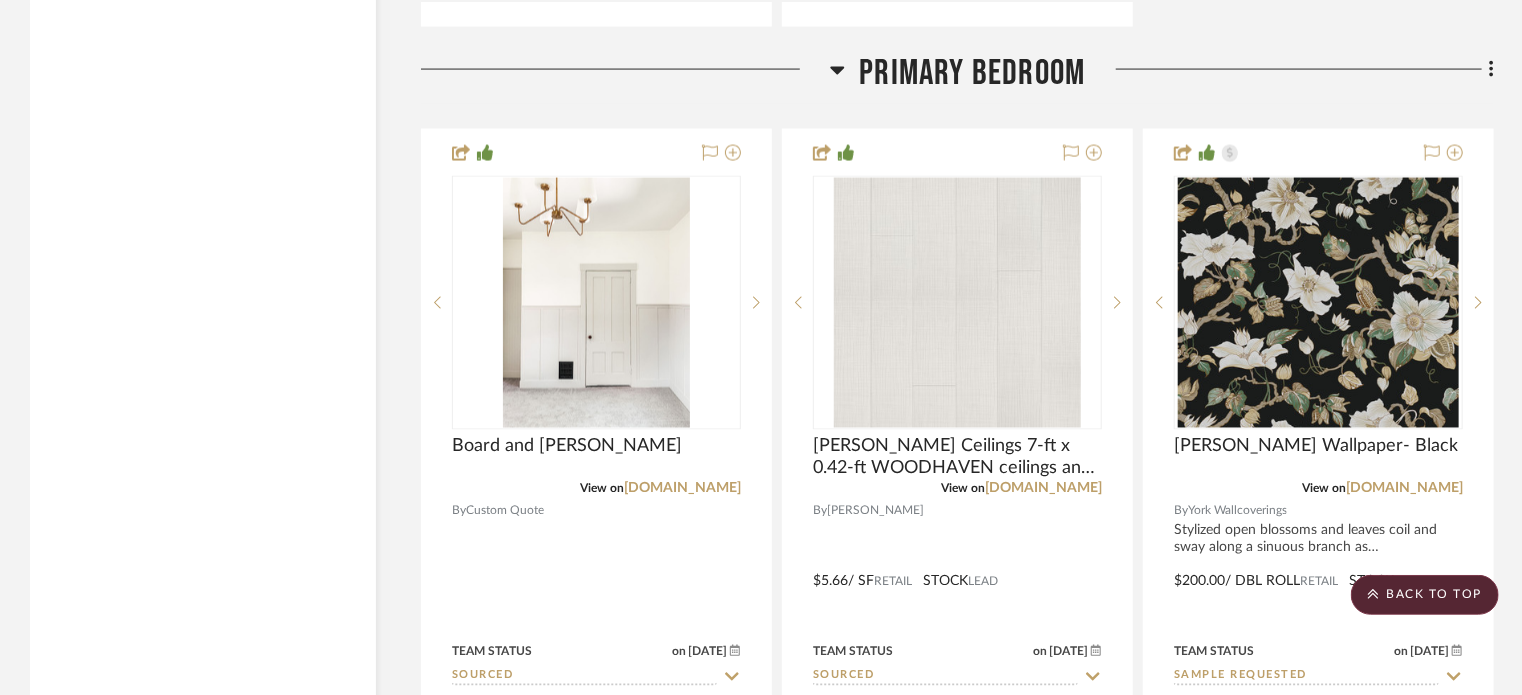 scroll, scrollTop: 5400, scrollLeft: 0, axis: vertical 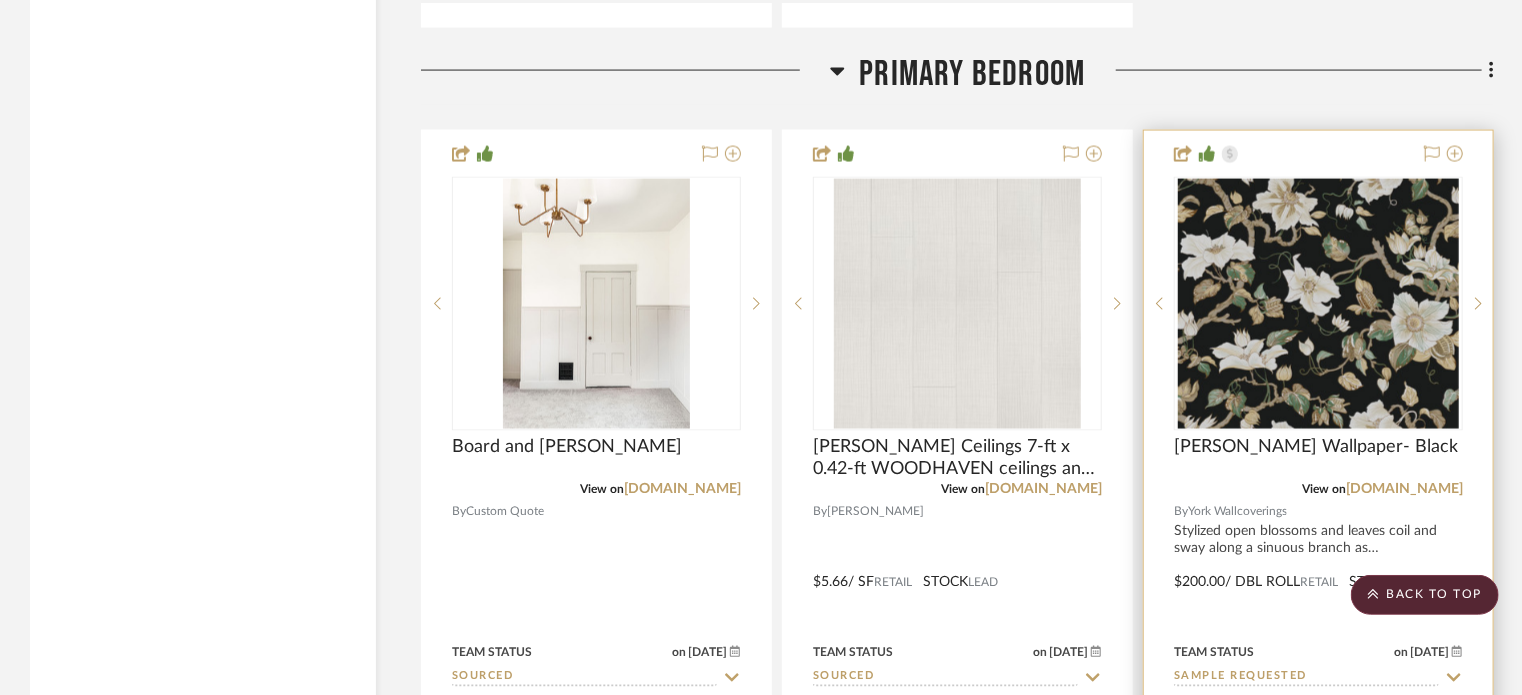 click at bounding box center [0, 0] 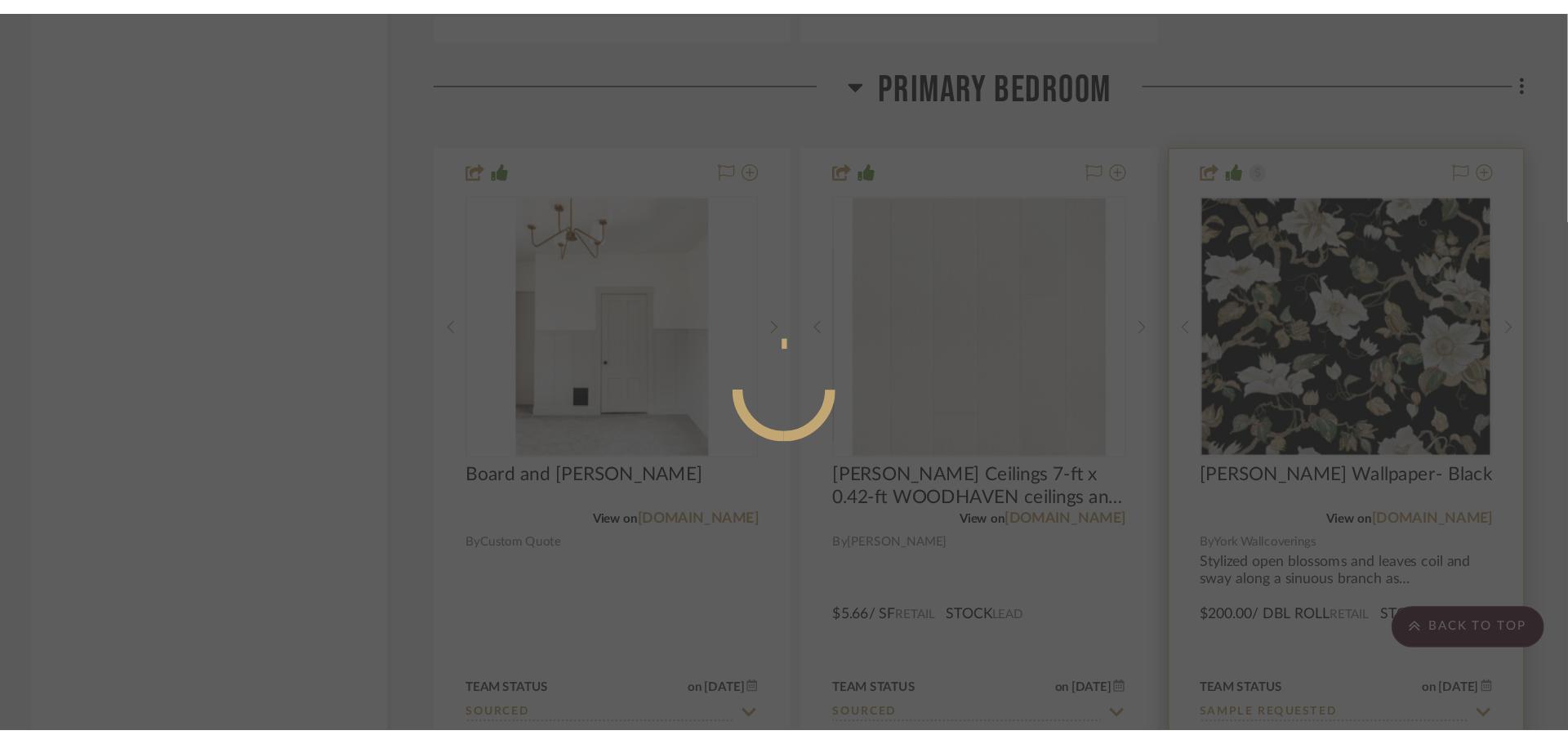 scroll, scrollTop: 0, scrollLeft: 0, axis: both 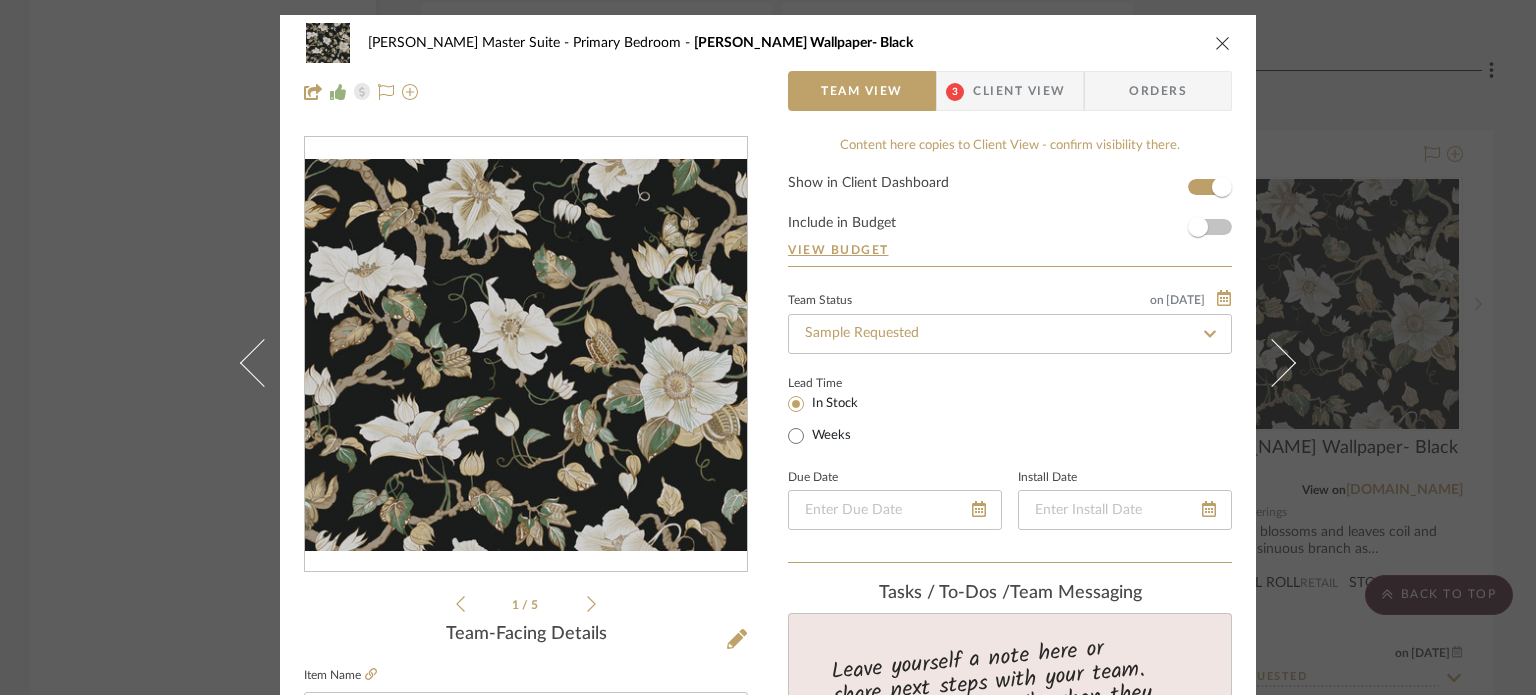 click at bounding box center (526, 355) 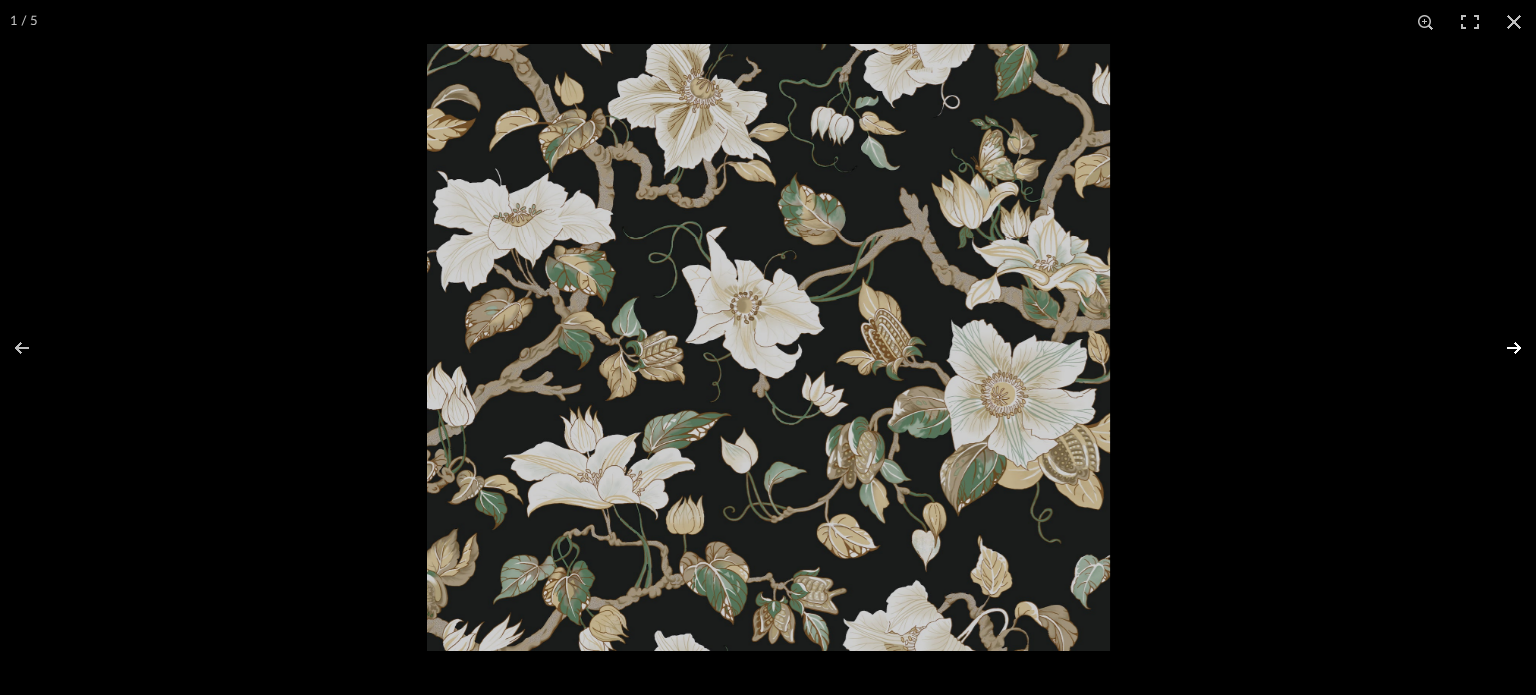 click at bounding box center [1501, 348] 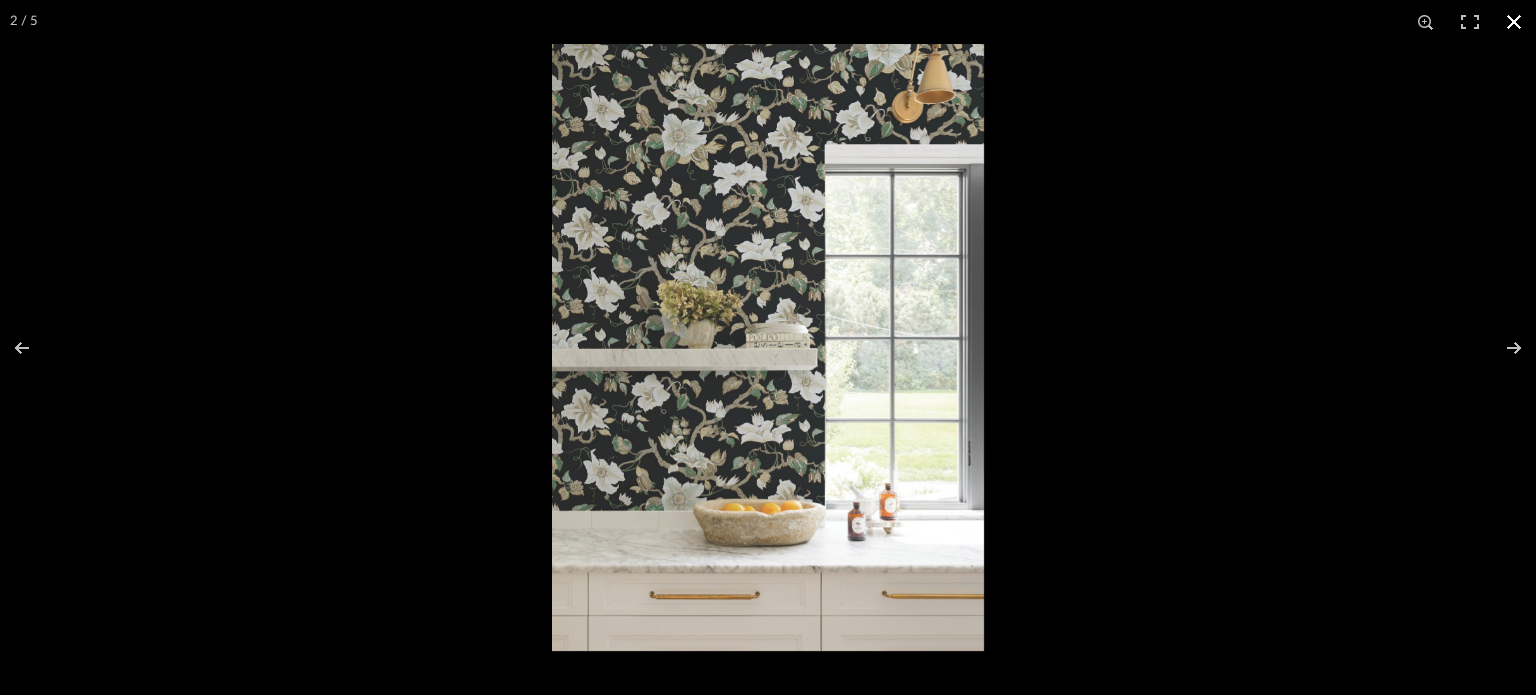 click at bounding box center [1320, 391] 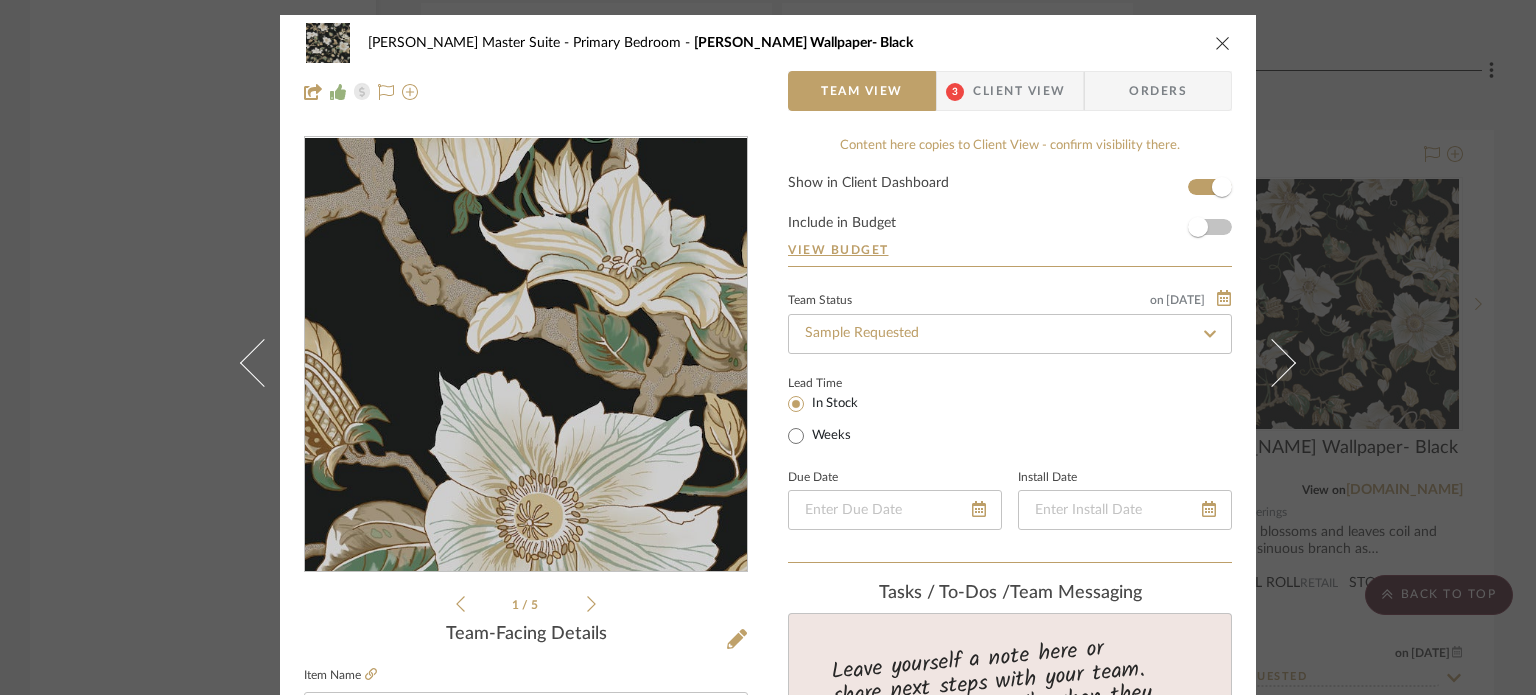 click at bounding box center (526, 355) 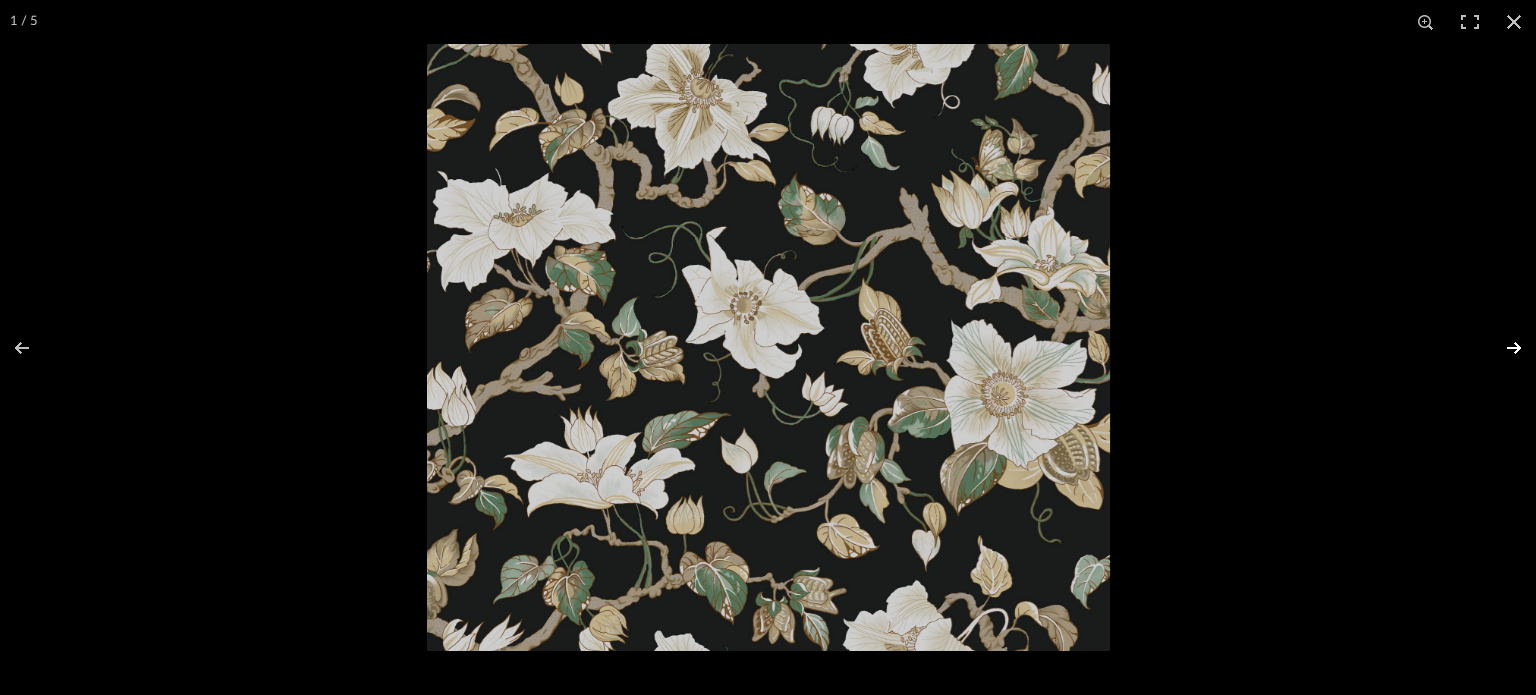 click at bounding box center (1501, 348) 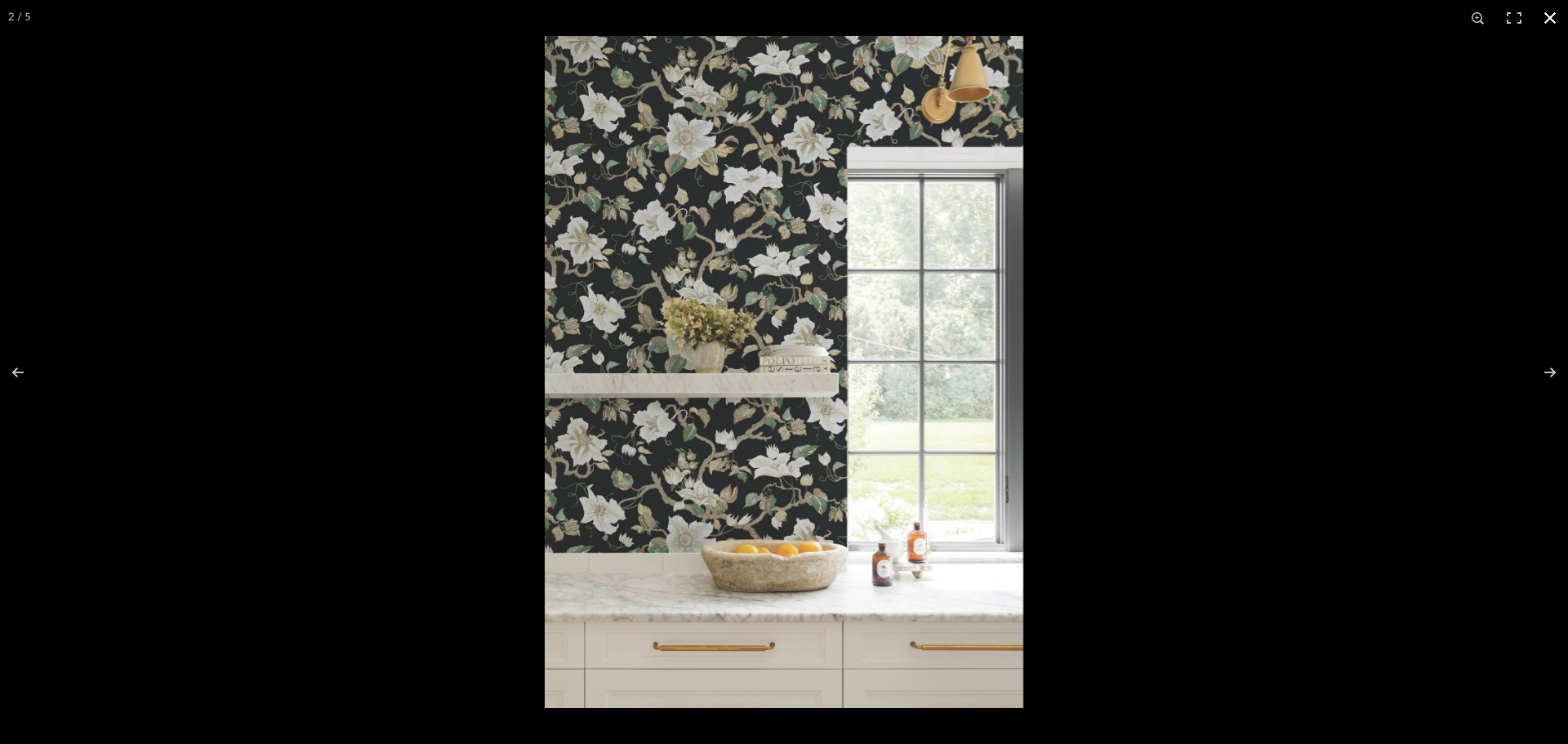 click at bounding box center (1329, 408) 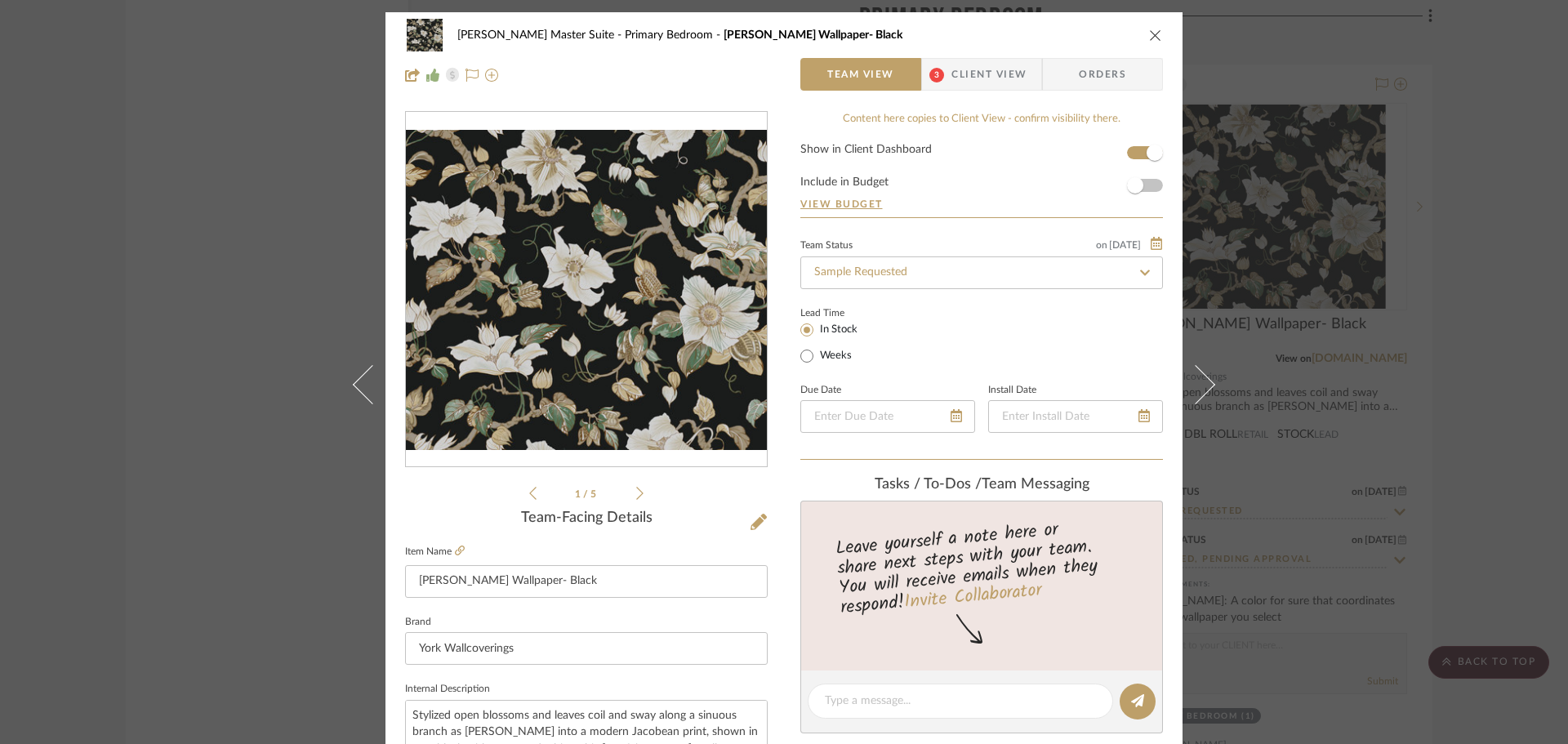 click on "[PERSON_NAME] Master Suite Primary Bedroom [PERSON_NAME] Wallpaper- Black Team View  3  Client View Orders 1 / 5  Team-Facing Details   Item Name  [PERSON_NAME] Wallpaper- Black  Brand  York Wallcoverings  Internal Description  Stylized open blossoms and leaves coil and sway along a sinuous branch as [PERSON_NAME] into a modern Jacobean print, shown in rave black with green and white. This [PERSON_NAME] Wallpaper measures approximately 27 inches wide by 27 feet long, measuring approximately 60.8 square feet per roll. The distinction of timeless style.  Dimensions   Product Specifications   Item Costs   View Budget   Markup %  0%  Unit Cost  $200.00  Cost Type  Retail  Client Unit Price   $200.00   Quantity  1  Unit Type  Dbl Roll  Subtotal   $200.00   Tax %  0%  Total Tax   $0.00   Shipping Cost  $0.00  Ship. Markup %  0% Taxable  Total Shipping   $0.00  Total Client Price  $200.00  Your Cost  $200.00  Your Margin  $0.00  Content here copies to Client View - confirm visibility there. on Weeks" at bounding box center (784, 372) 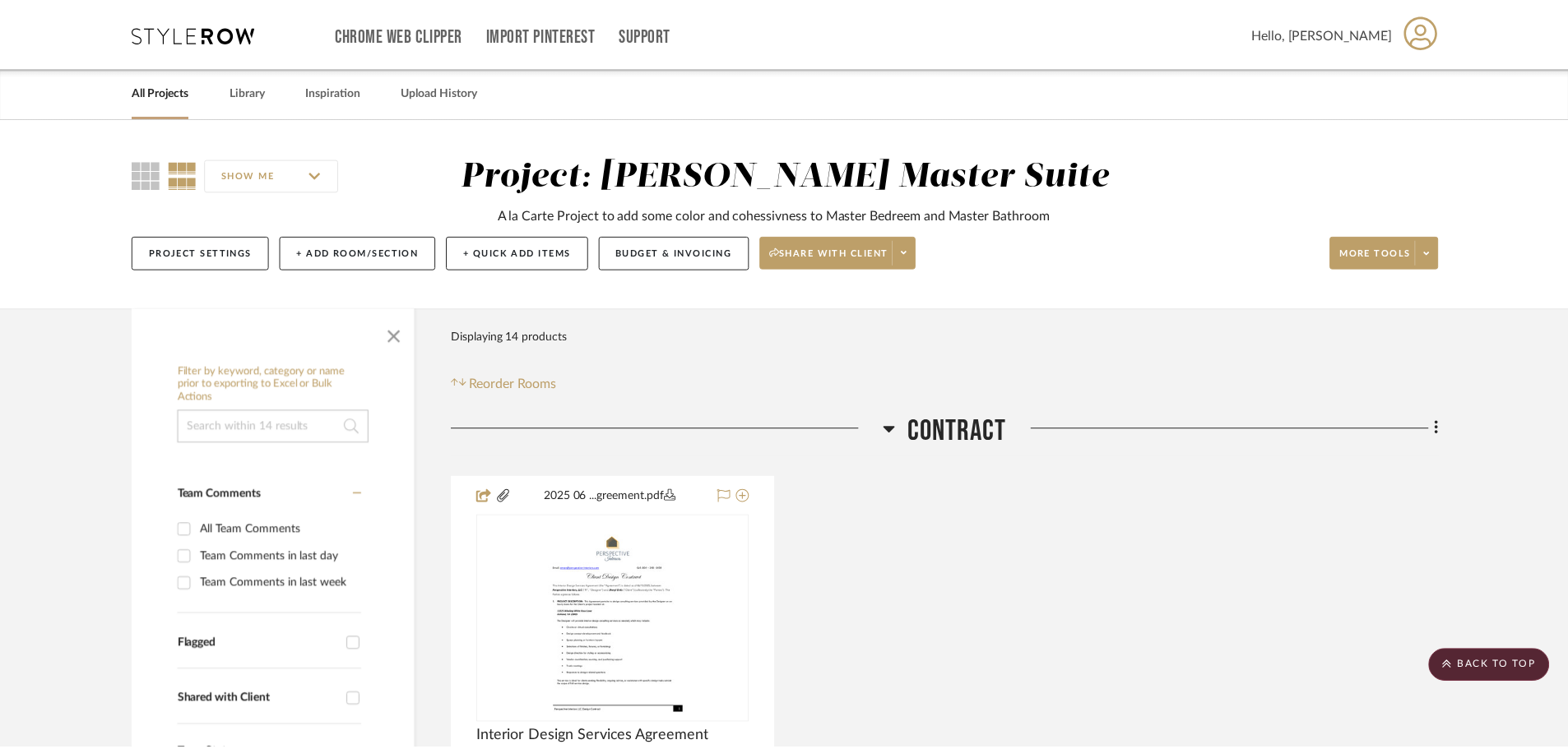 scroll, scrollTop: 4440, scrollLeft: 0, axis: vertical 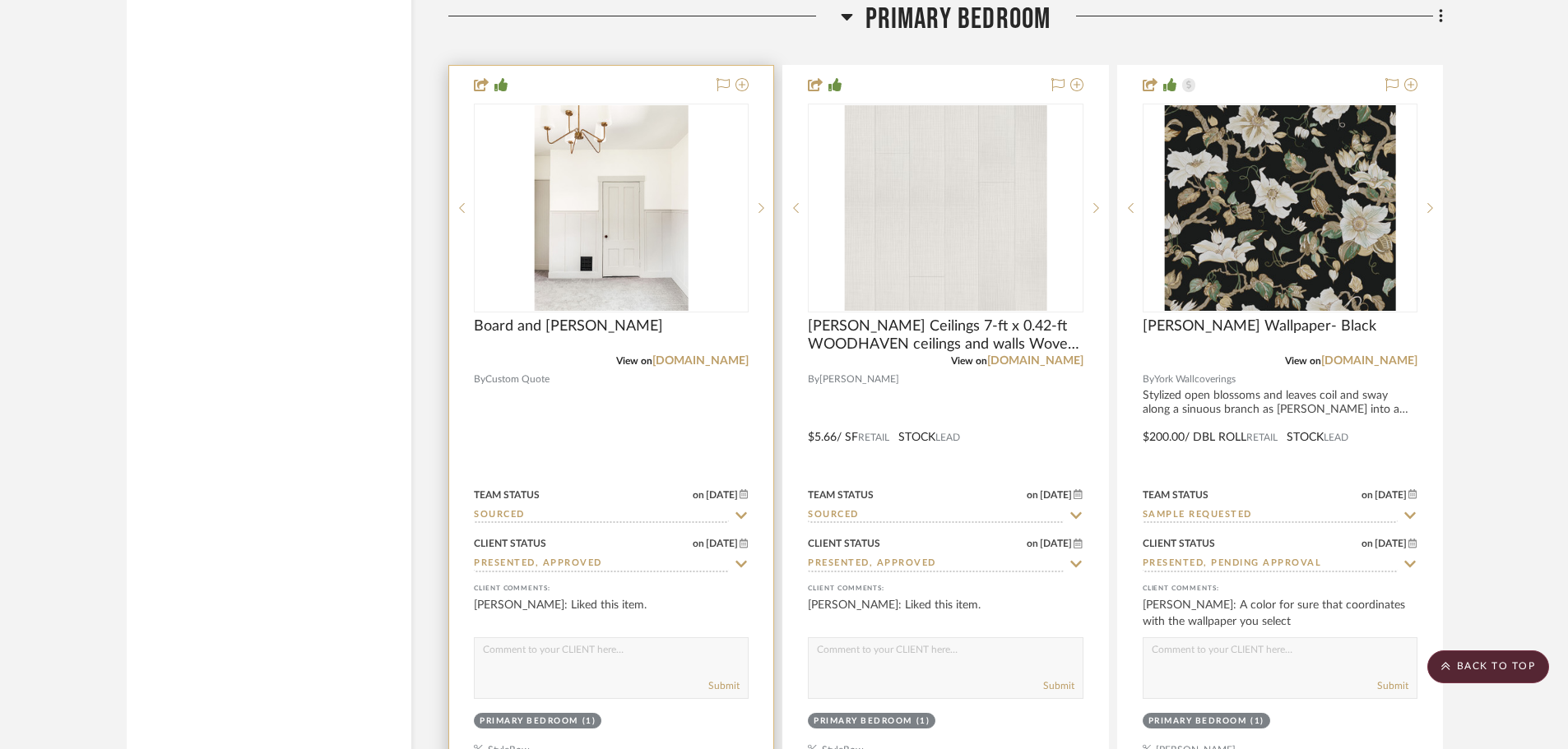 click at bounding box center [611, 208] 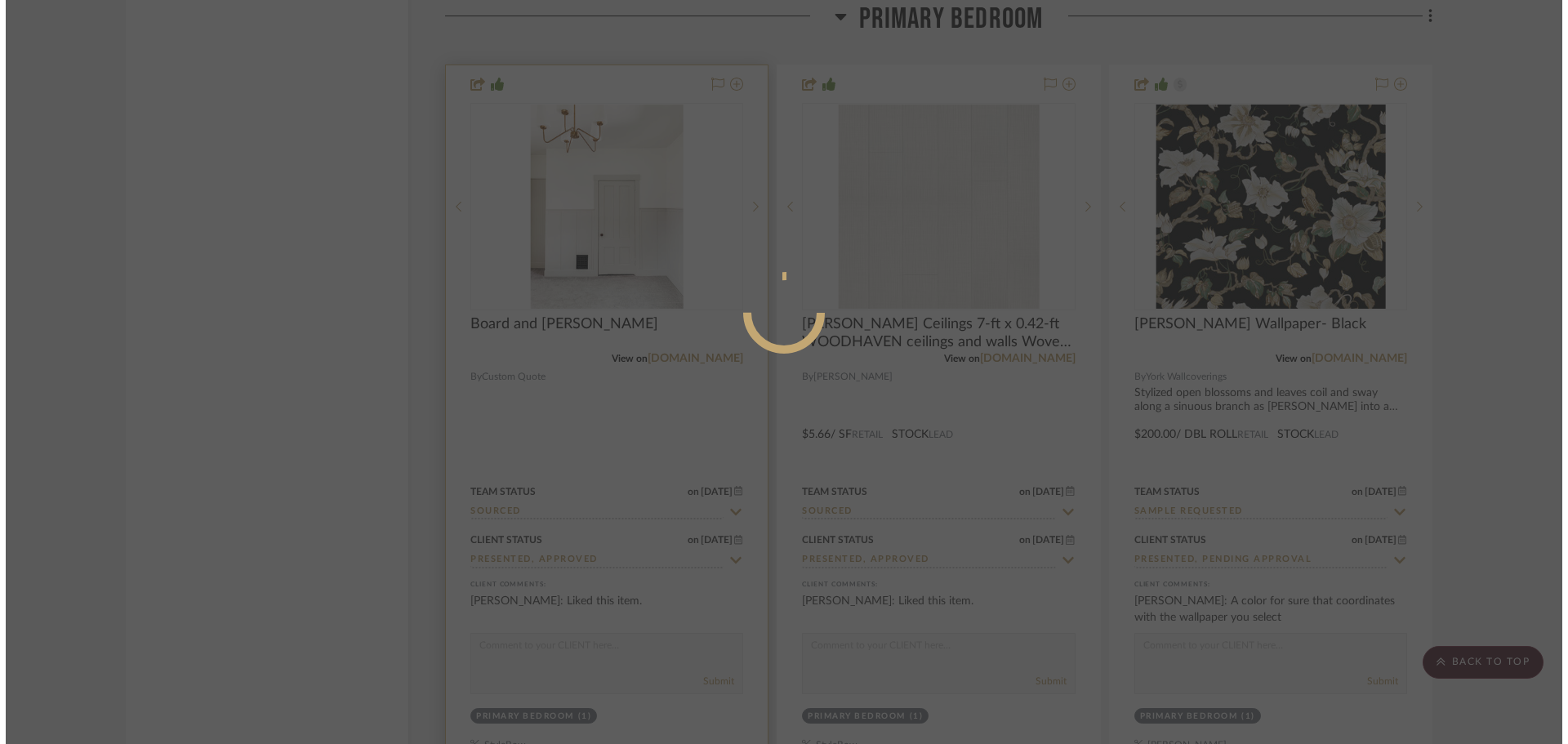 scroll, scrollTop: 0, scrollLeft: 0, axis: both 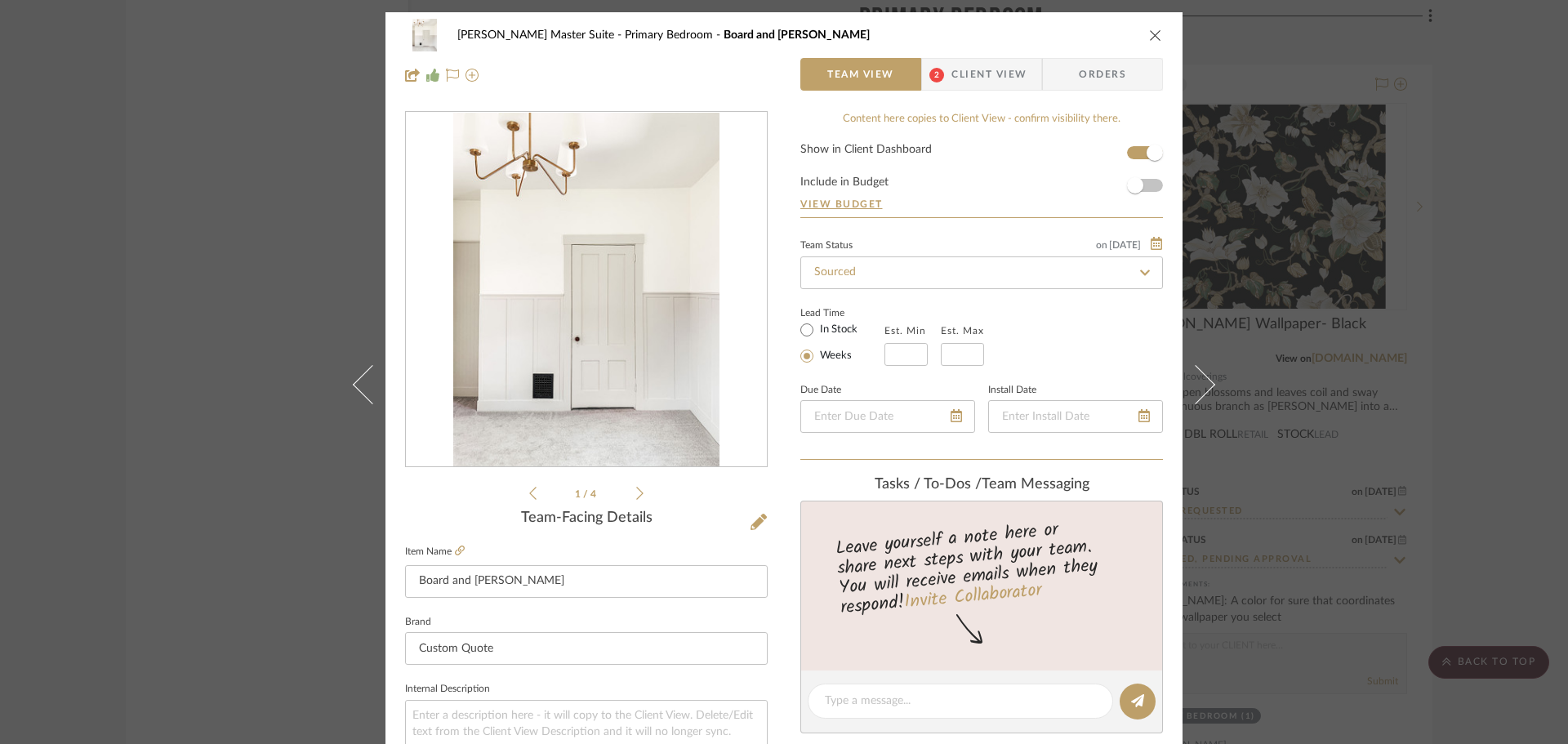 click at bounding box center [586, 290] 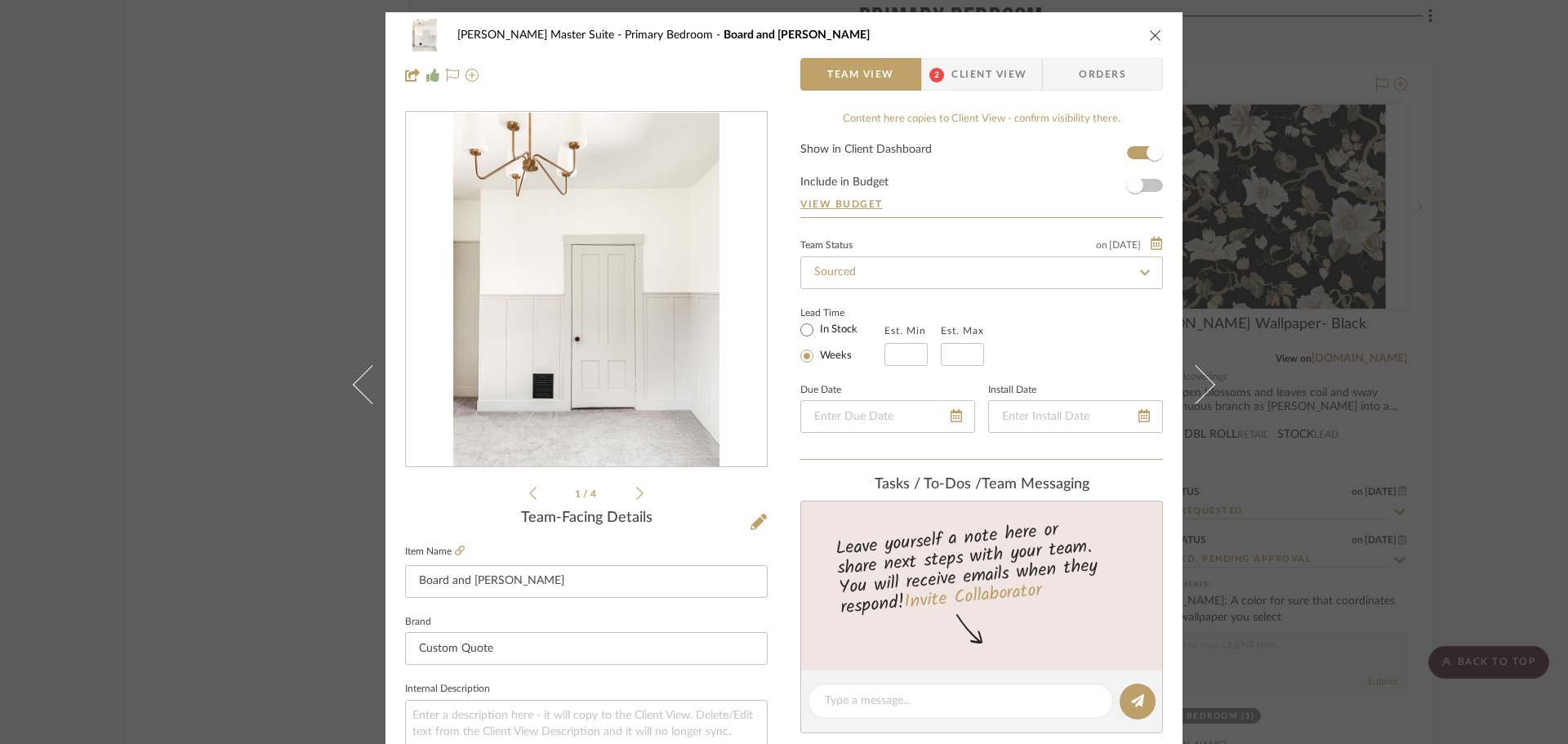 click at bounding box center (586, 290) 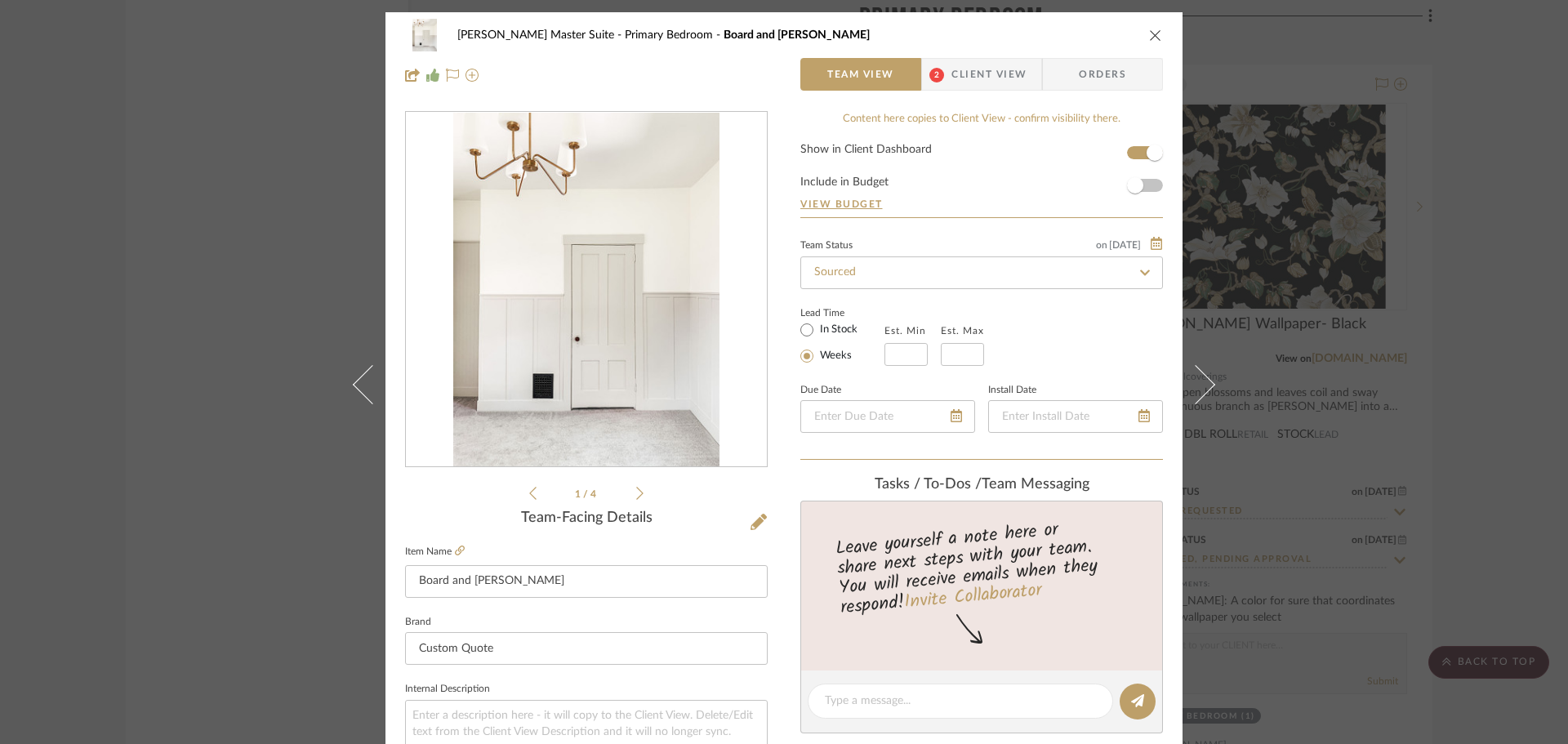 click at bounding box center [586, 290] 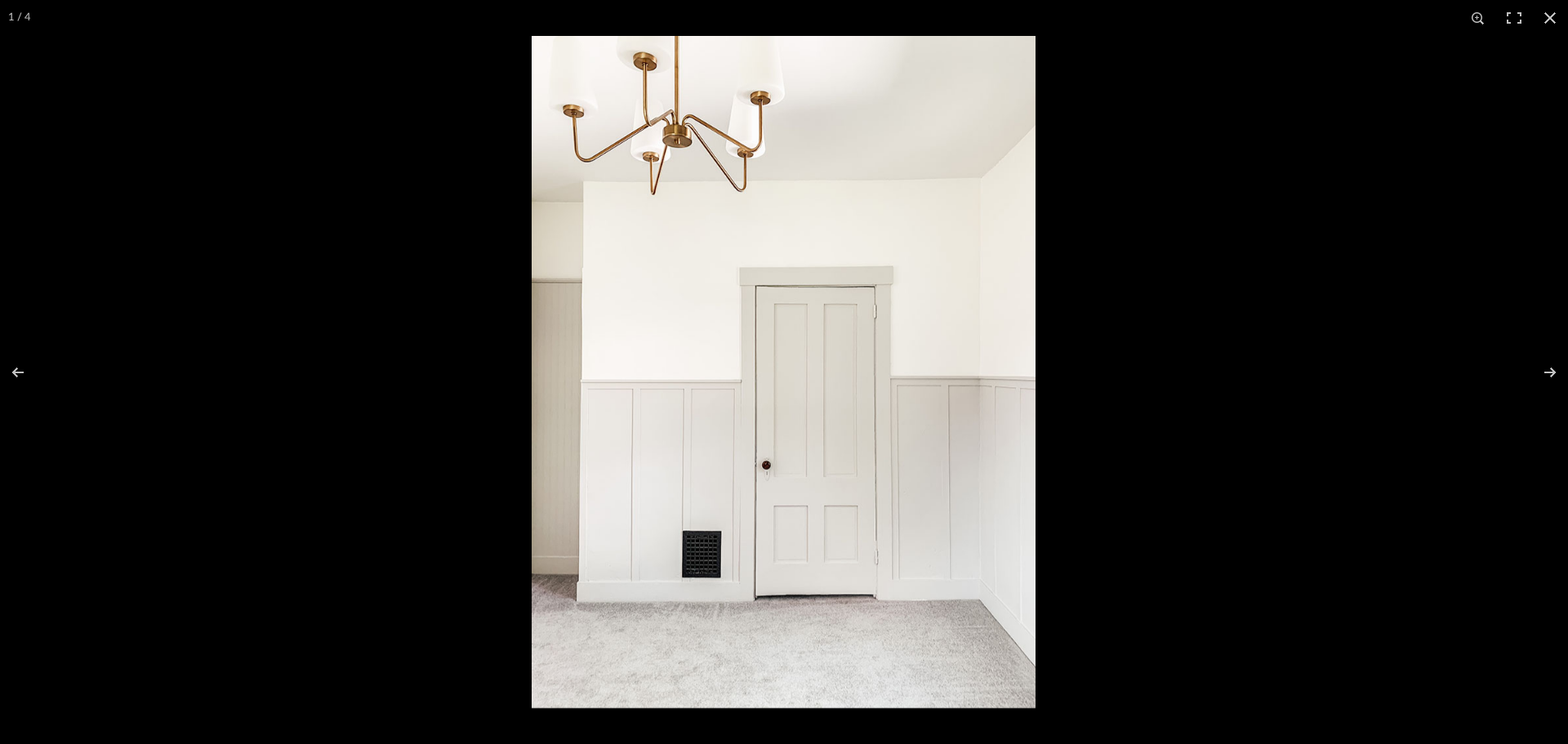 click at bounding box center [783, 372] 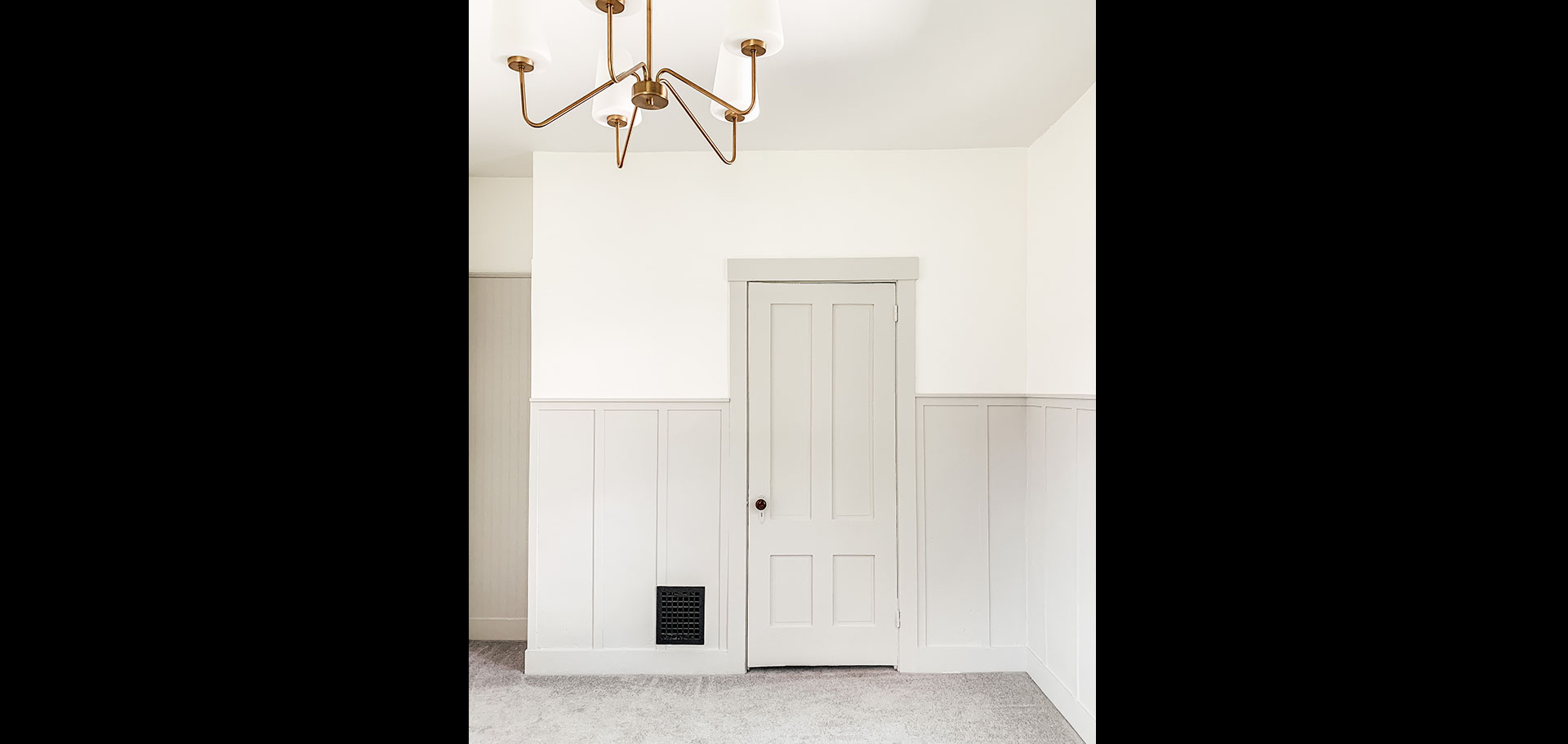 click at bounding box center (782, 389) 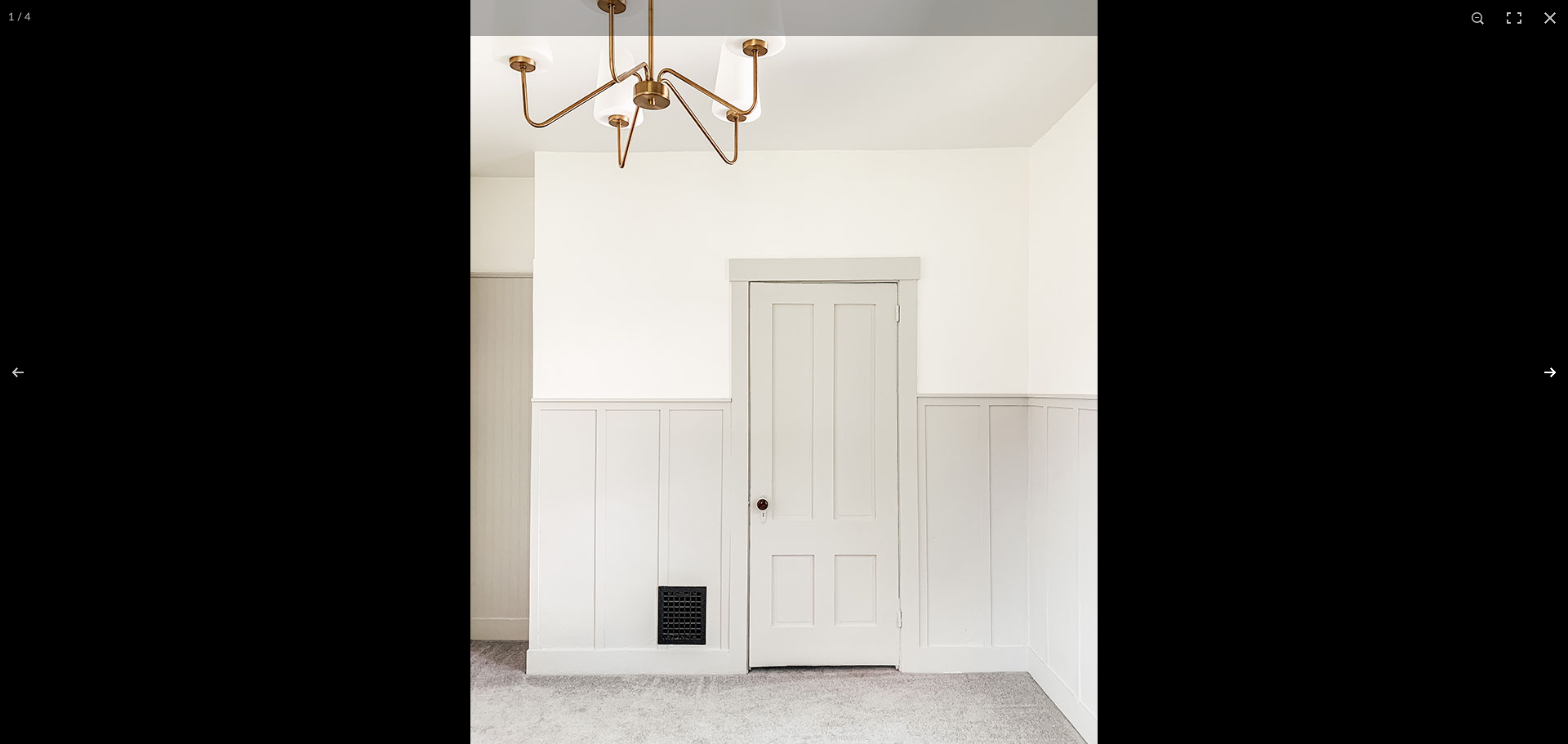 click at bounding box center [1539, 372] 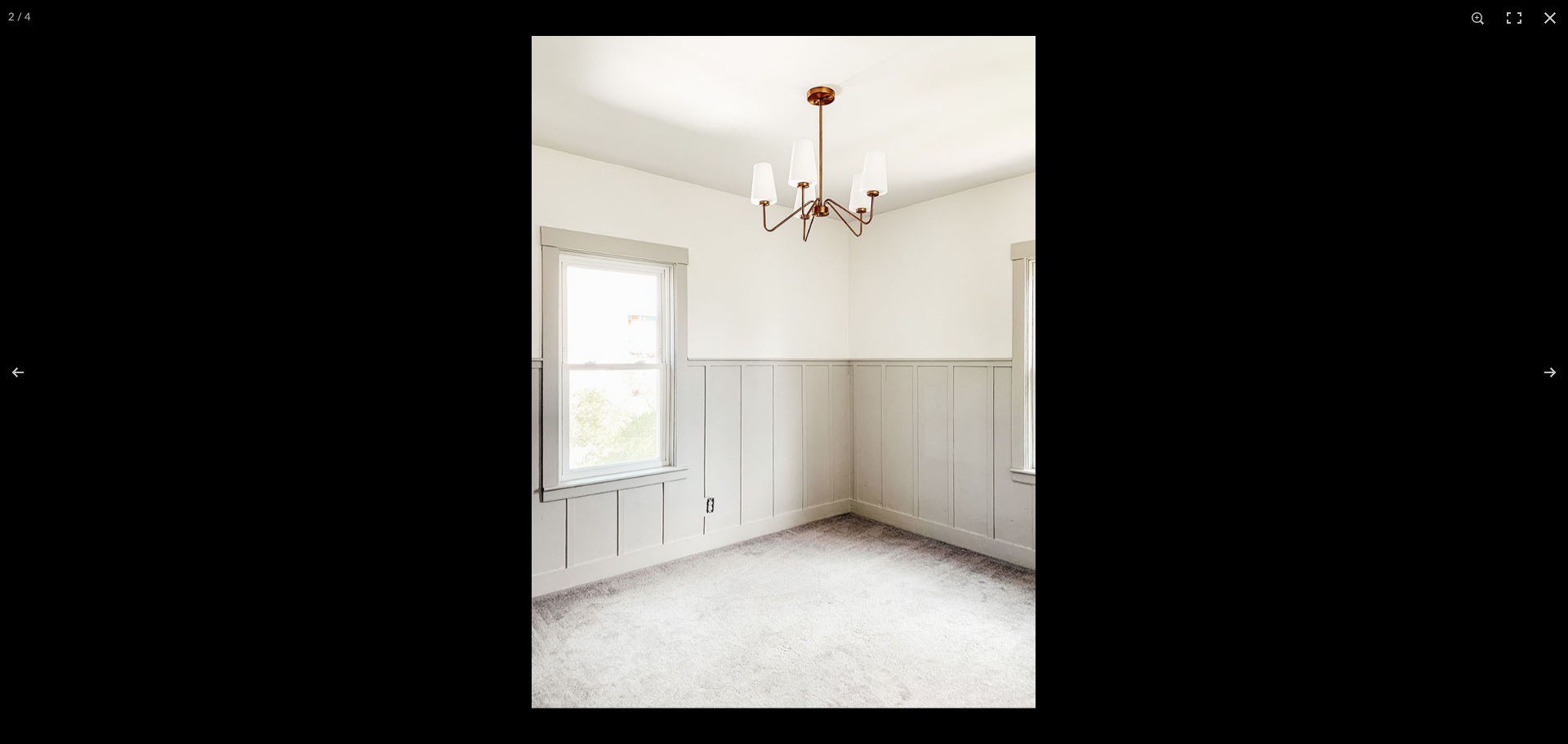 click at bounding box center [783, 372] 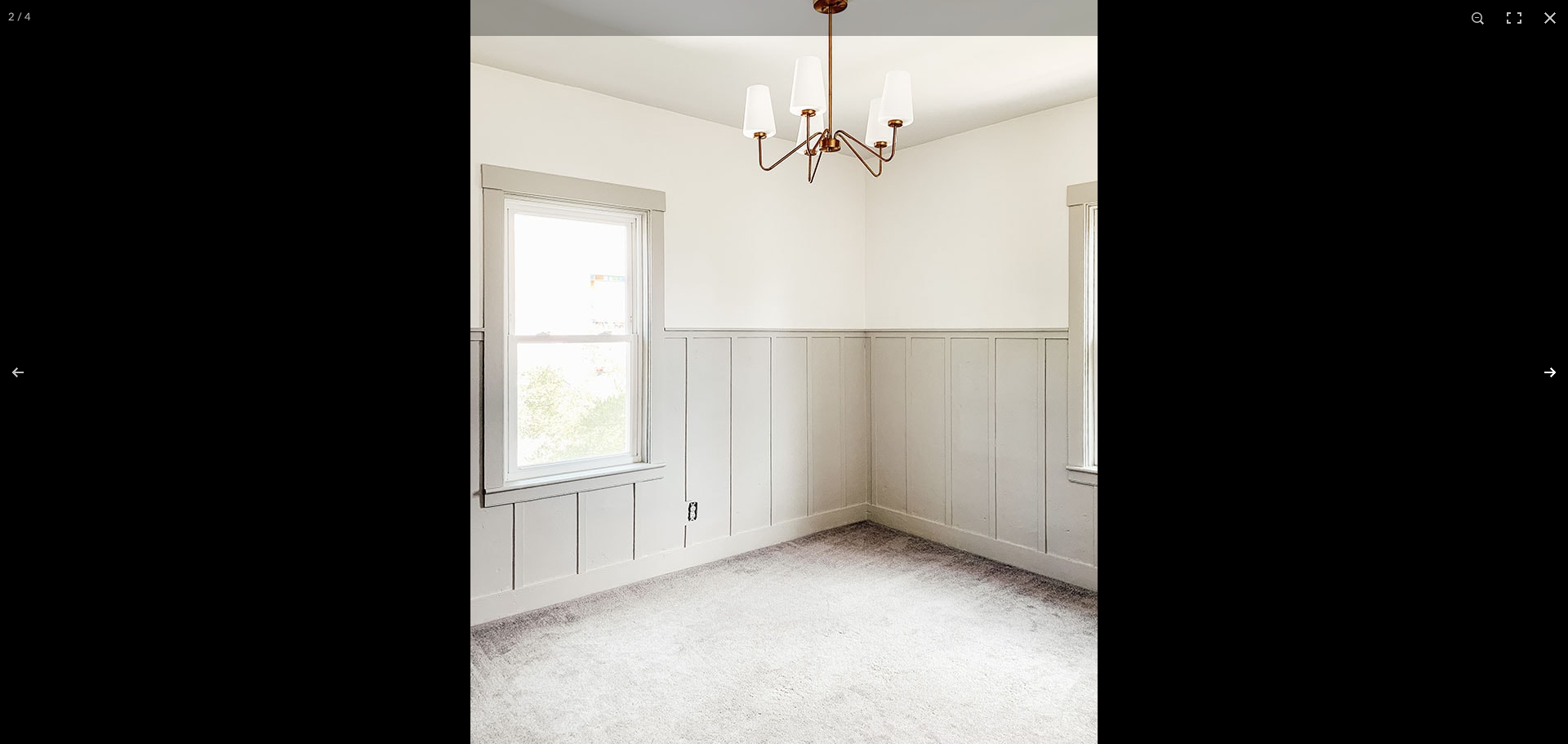 click at bounding box center [1539, 372] 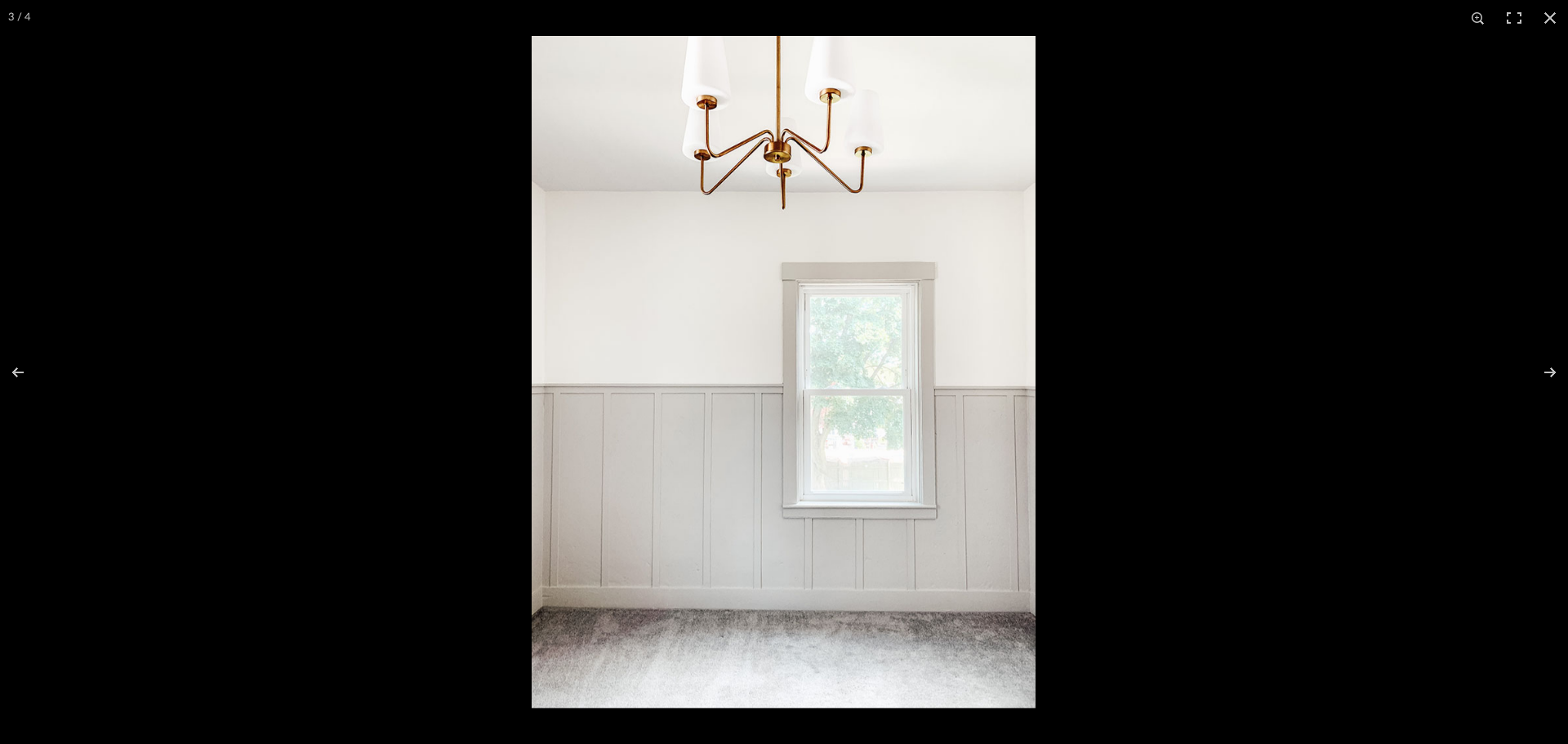 click at bounding box center [783, 372] 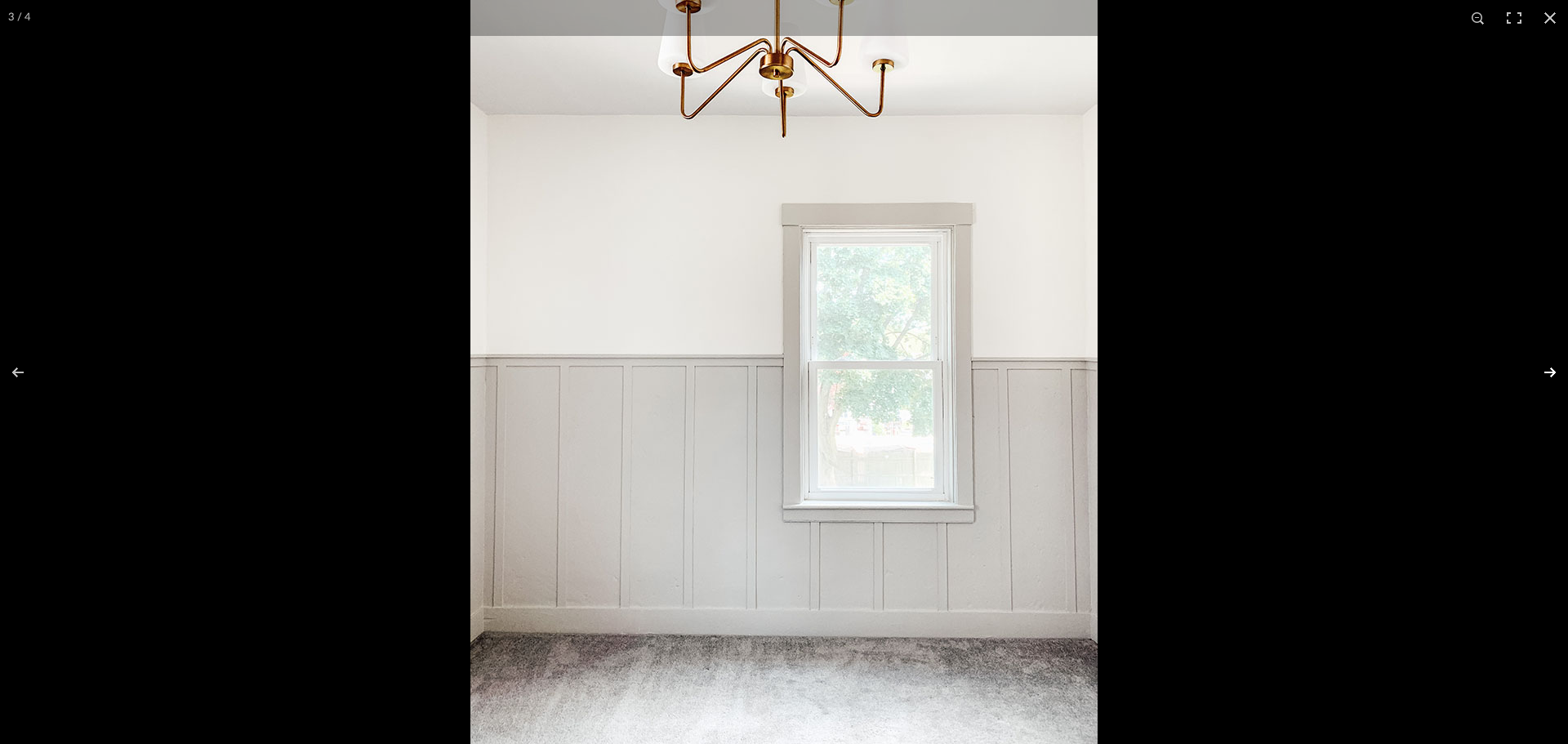 click at bounding box center [1539, 372] 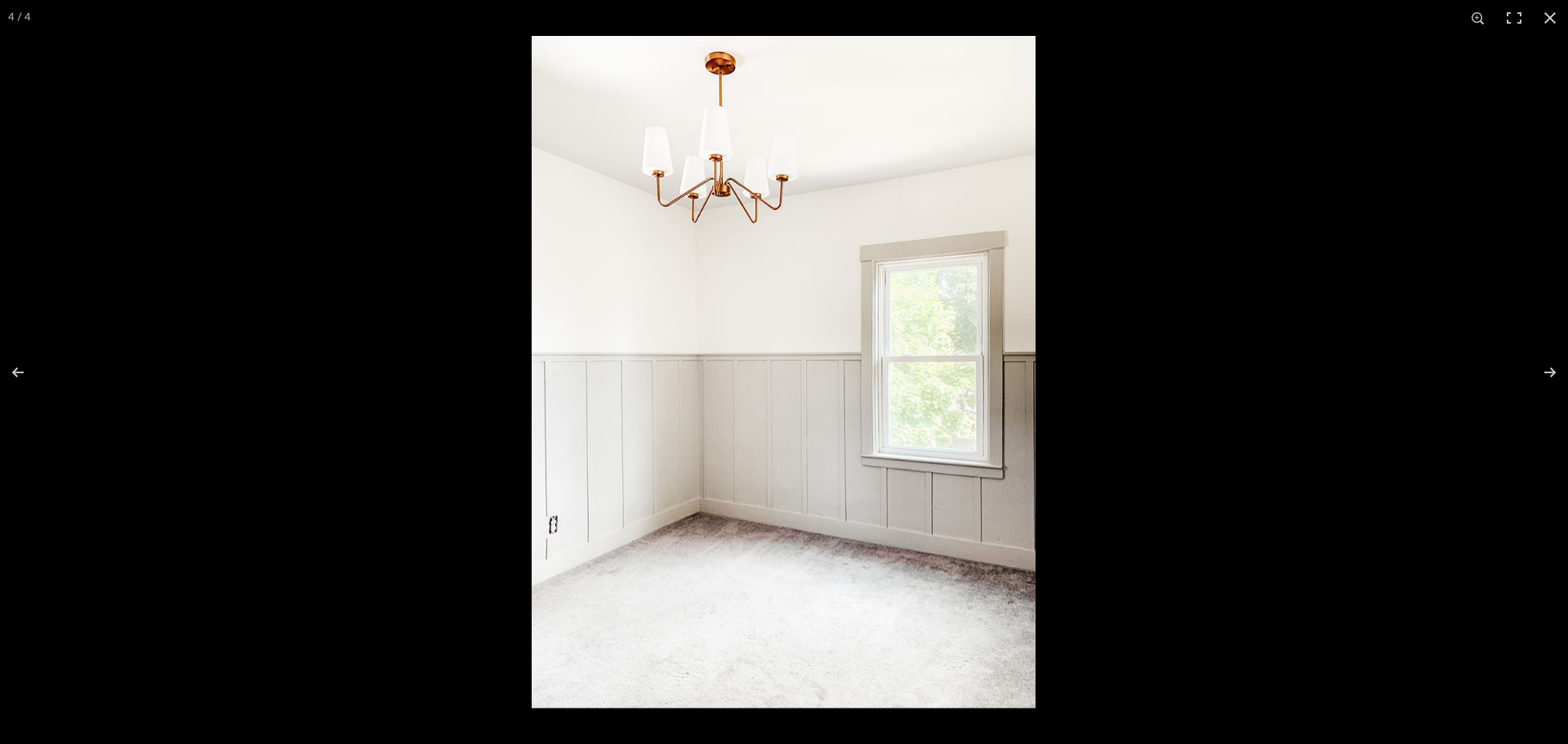 click at bounding box center [783, 372] 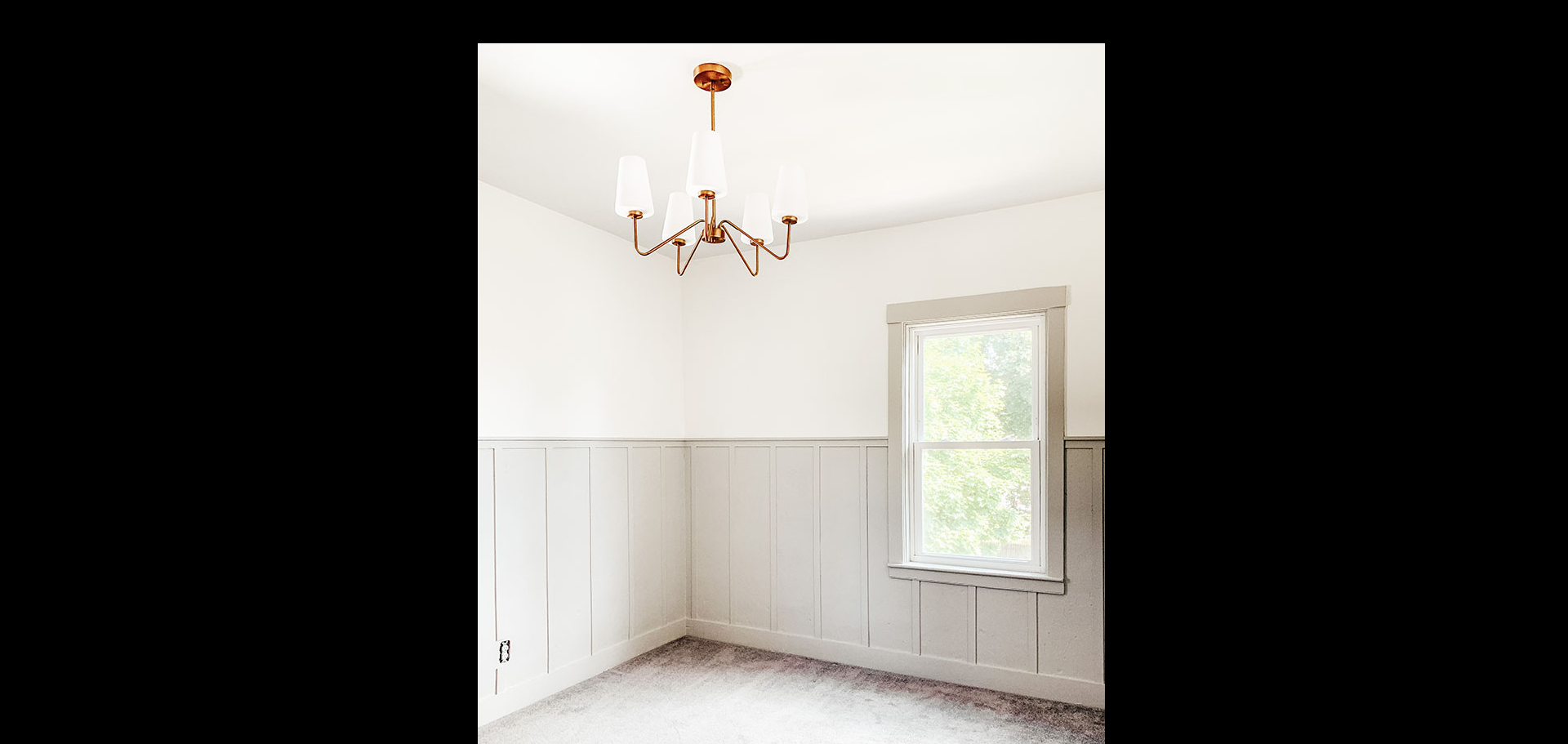 click at bounding box center (791, 461) 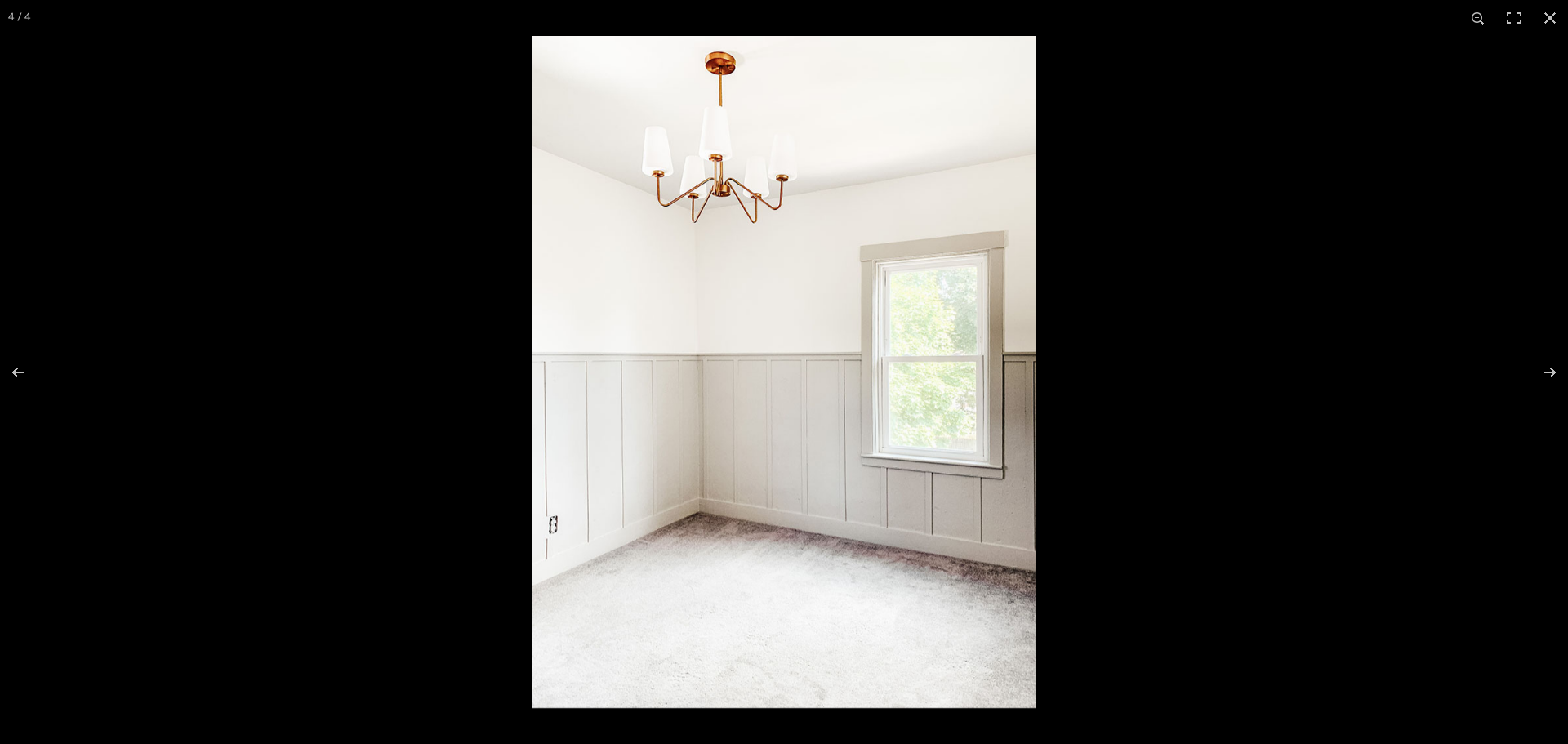 click at bounding box center [783, 372] 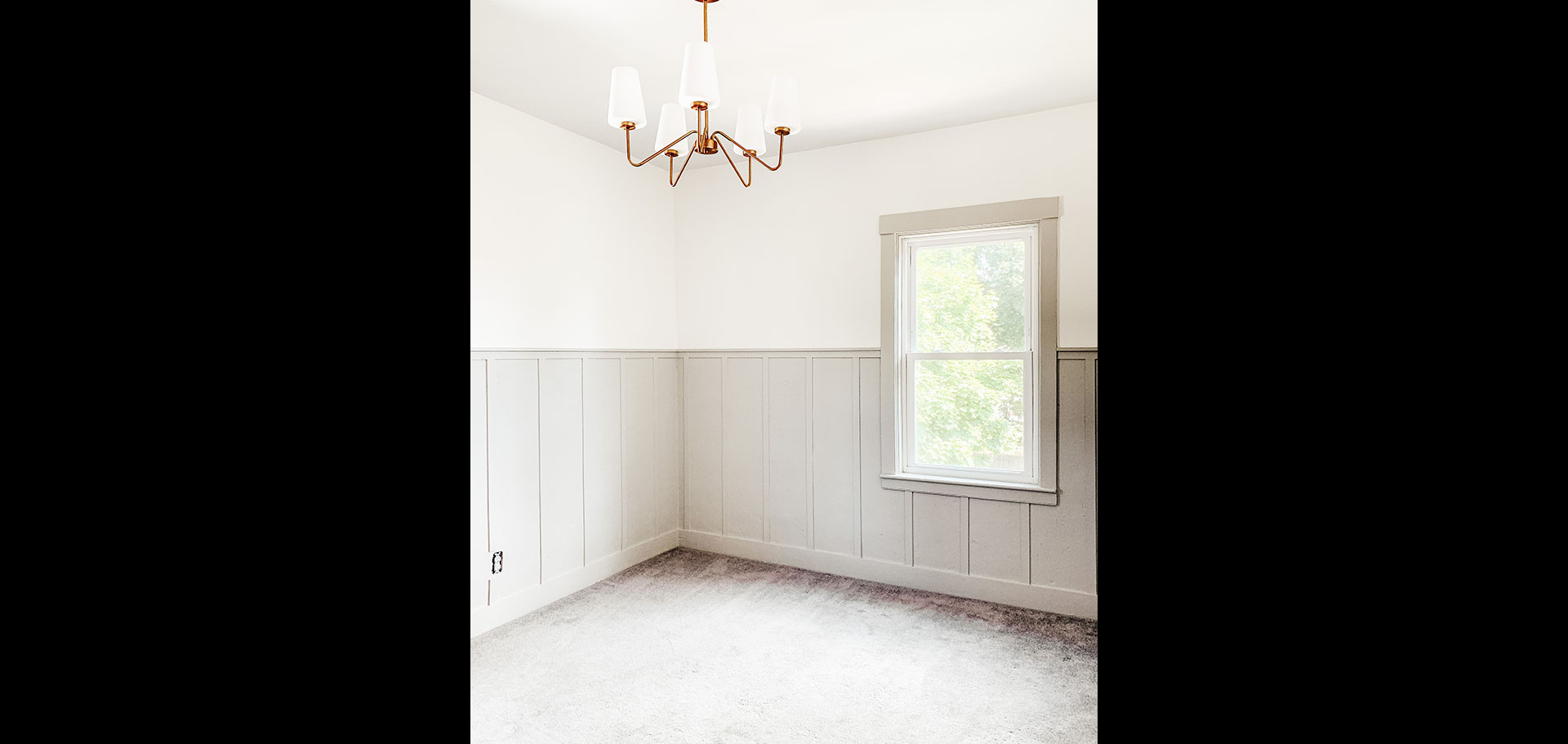 click at bounding box center [784, 372] 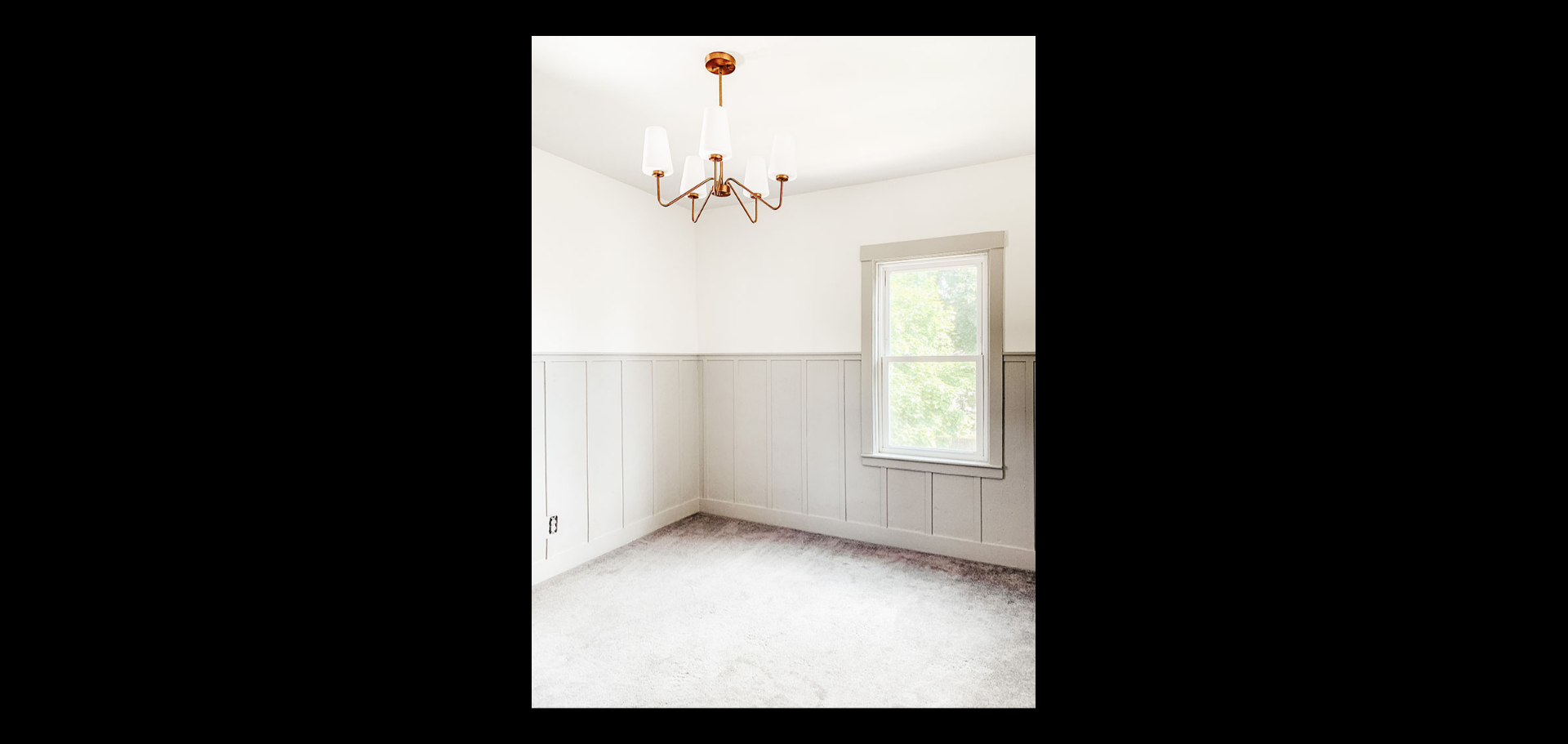 click at bounding box center [783, 372] 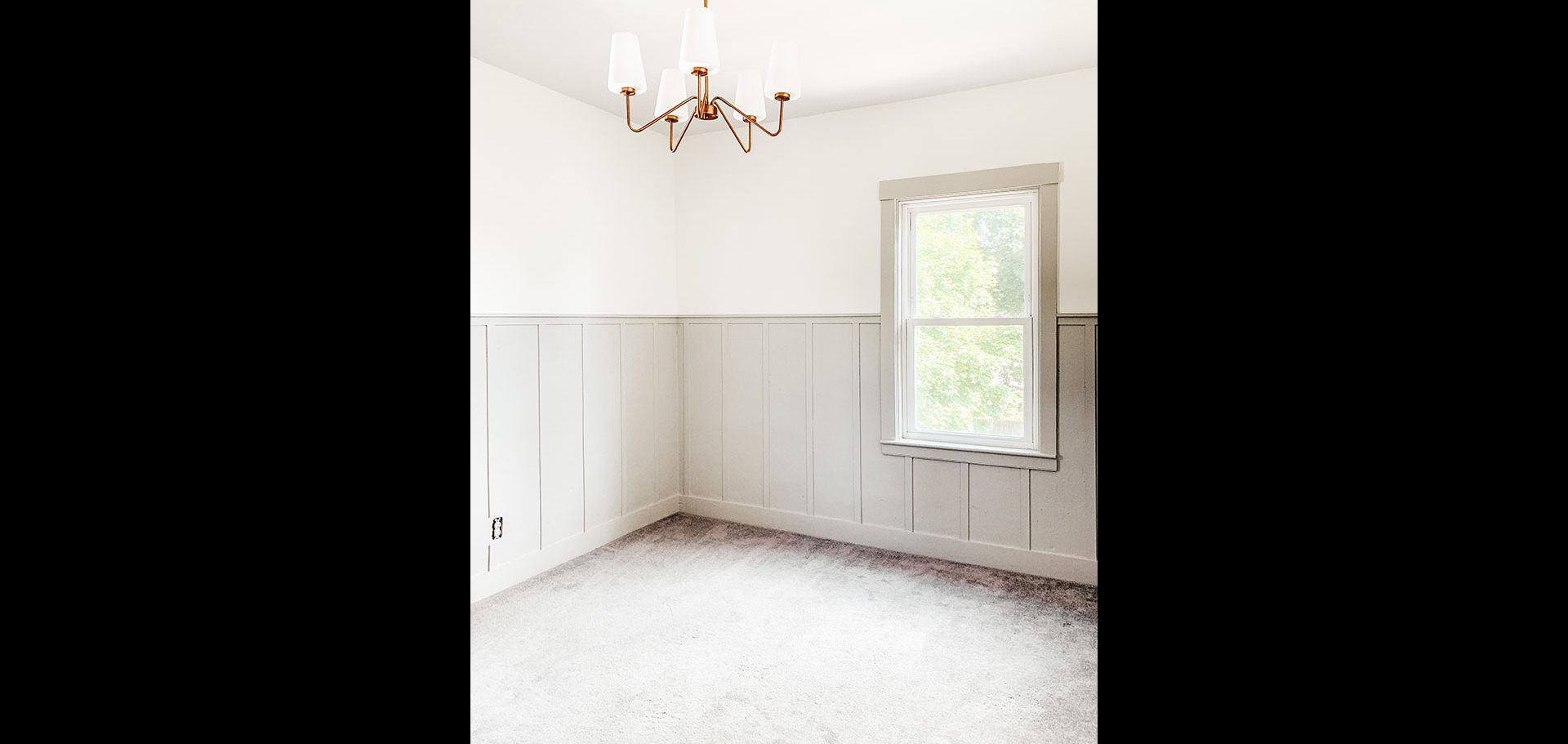 click at bounding box center (1254, 292) 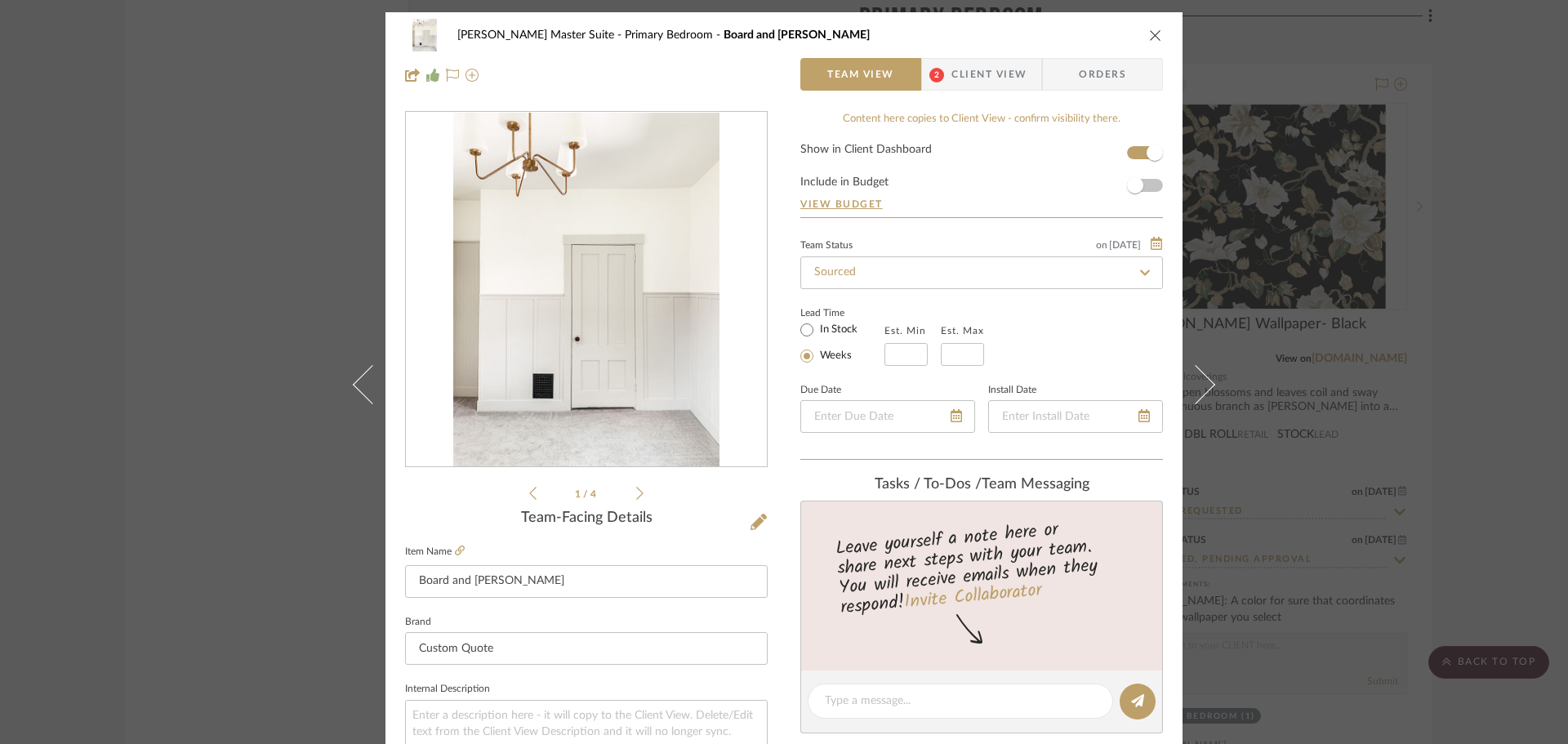 click on "[PERSON_NAME] Master Suite Primary Bedroom Board and [PERSON_NAME] Team View  2  Client View Orders 1 / 4  Team-Facing Details   Item Name  Board and [PERSON_NAME]  Brand  Custom Quote  Internal Description   Dimensions   Product Specifications   Item Costs   View Budget   Markup %  30%  Unit Cost  $0.00  Cost Type  DNET  Client Unit Price   $0.00   Quantity  1  Unit Type  Each  Subtotal   $0.00   Tax %  0%  Total Tax   $0.00   Shipping Cost  $0.00  Ship. Markup %  0% Taxable  Total Shipping   $0.00  Total Client Price  $0.00  Your Cost  $0.00  Your Margin  $0.00  Content here copies to Client View - confirm visibility there.  Show in Client Dashboard   Include in Budget   View Budget  Team Status on [DATE] [DATE] Sourced  Lead Time  In Stock Weeks  Est. Min   Est. Max   Due Date   Install Date  Tasks / To-Dos /  team Messaging  Leave yourself a note here or share next steps with your team. You will receive emails when they
respond!  Invite Collaborator Internal Notes  Documents  Choose a file (1)    StyleRow" at bounding box center (784, 372) 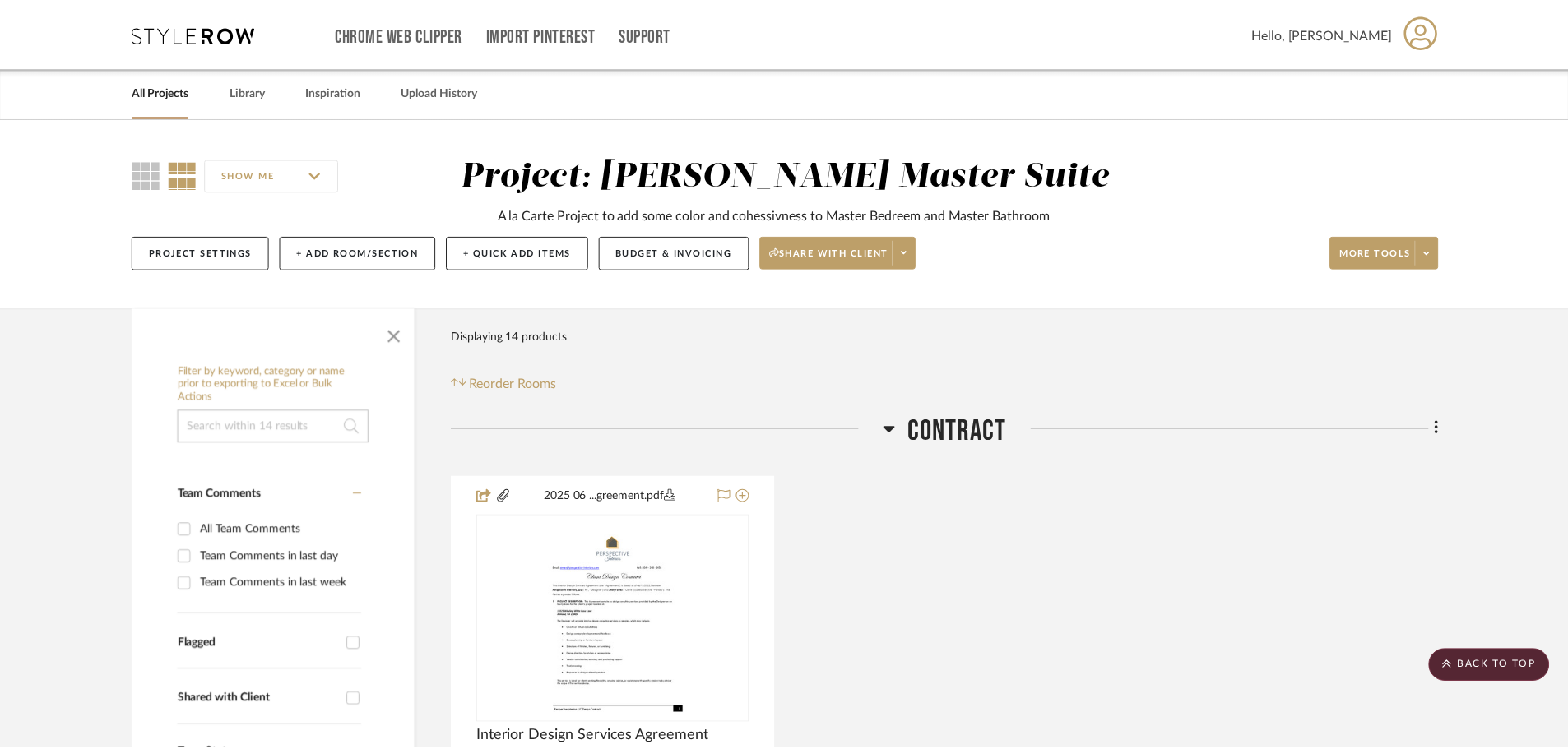 scroll, scrollTop: 4440, scrollLeft: 0, axis: vertical 